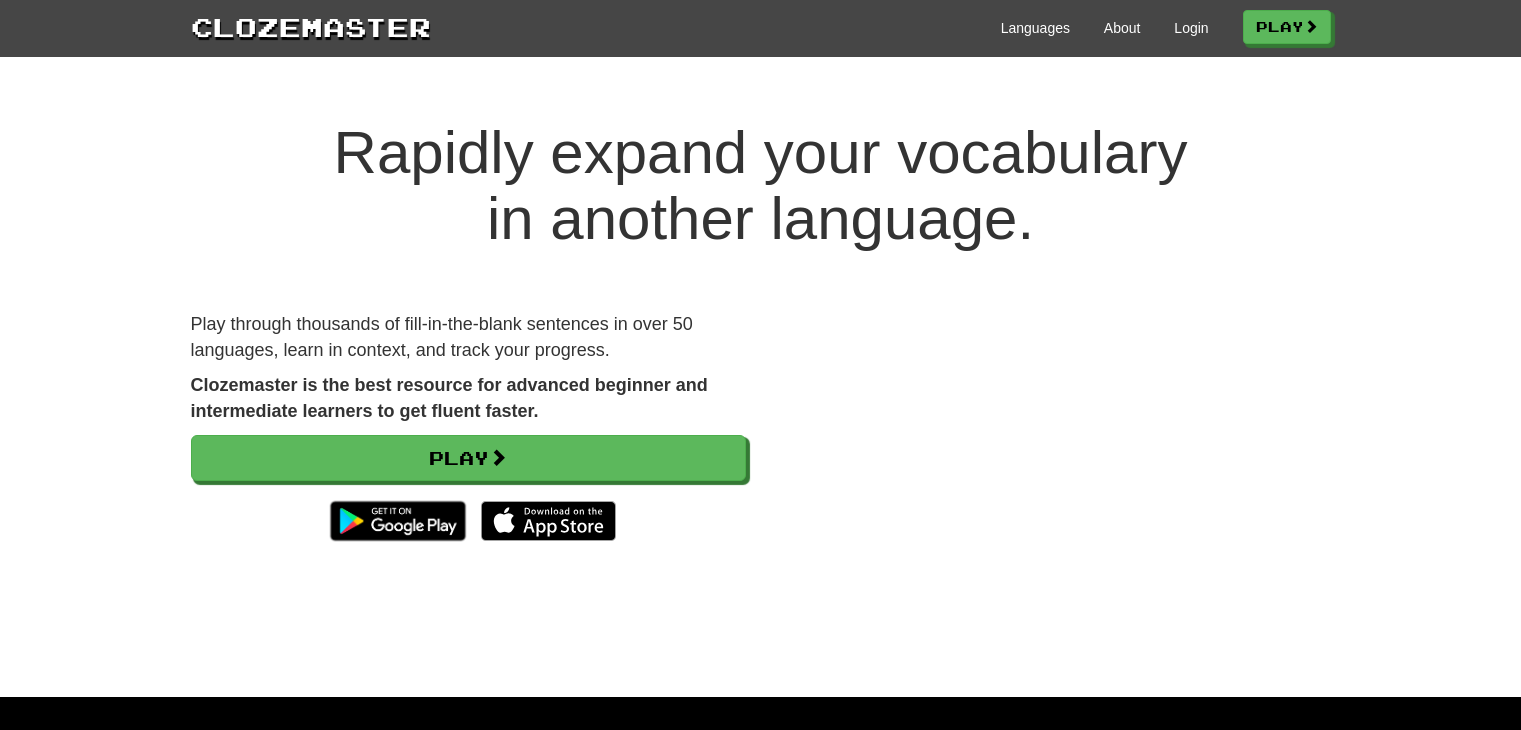 scroll, scrollTop: 0, scrollLeft: 0, axis: both 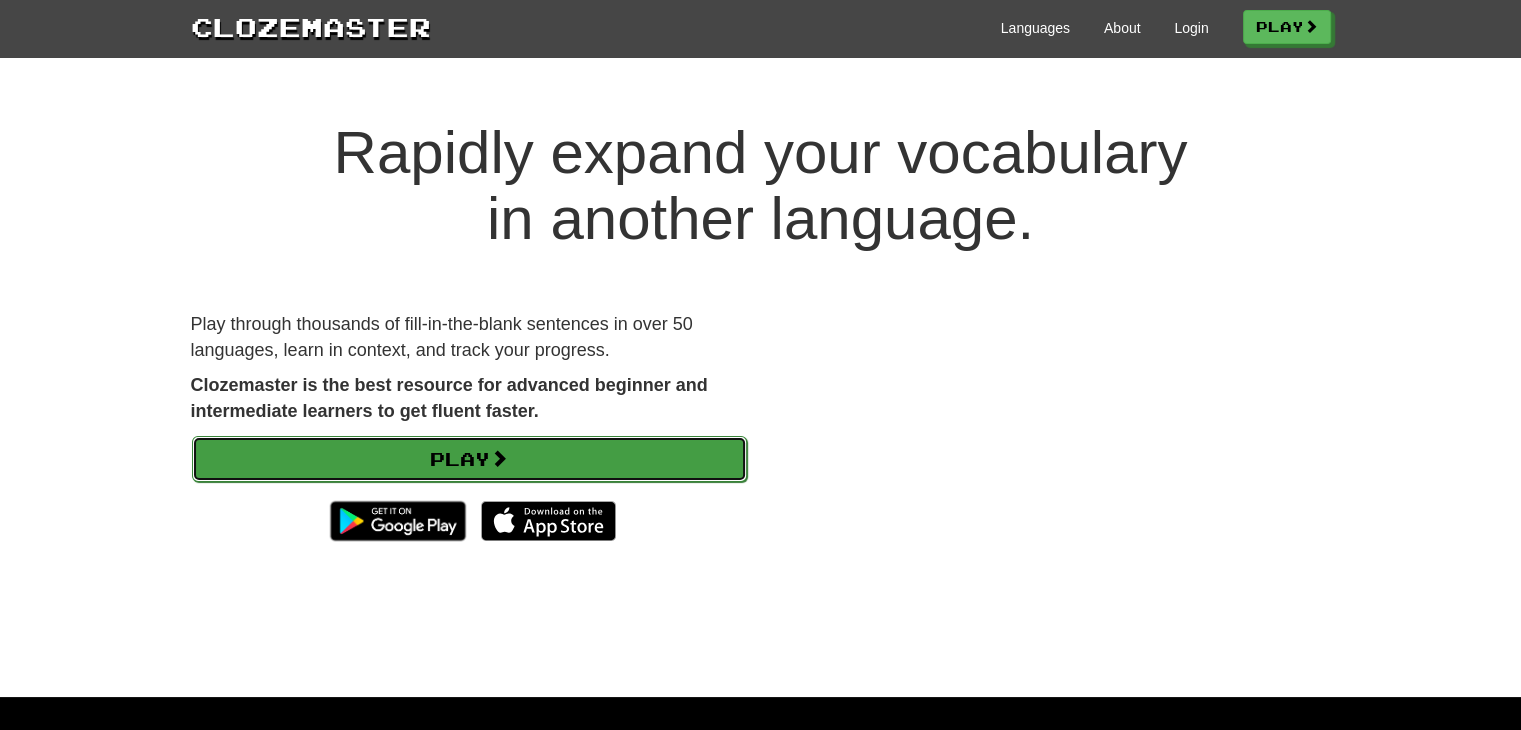 click at bounding box center (499, 458) 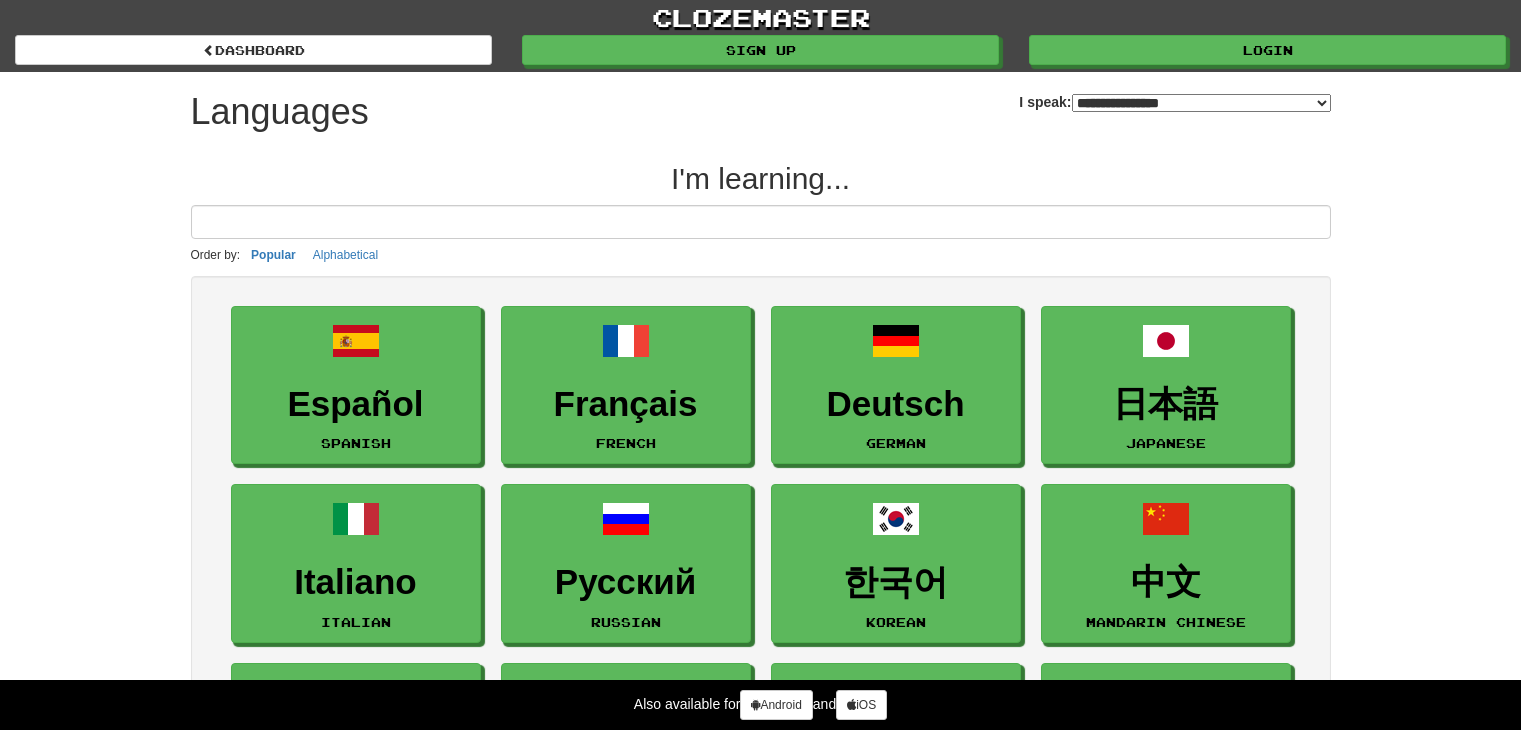 select on "*******" 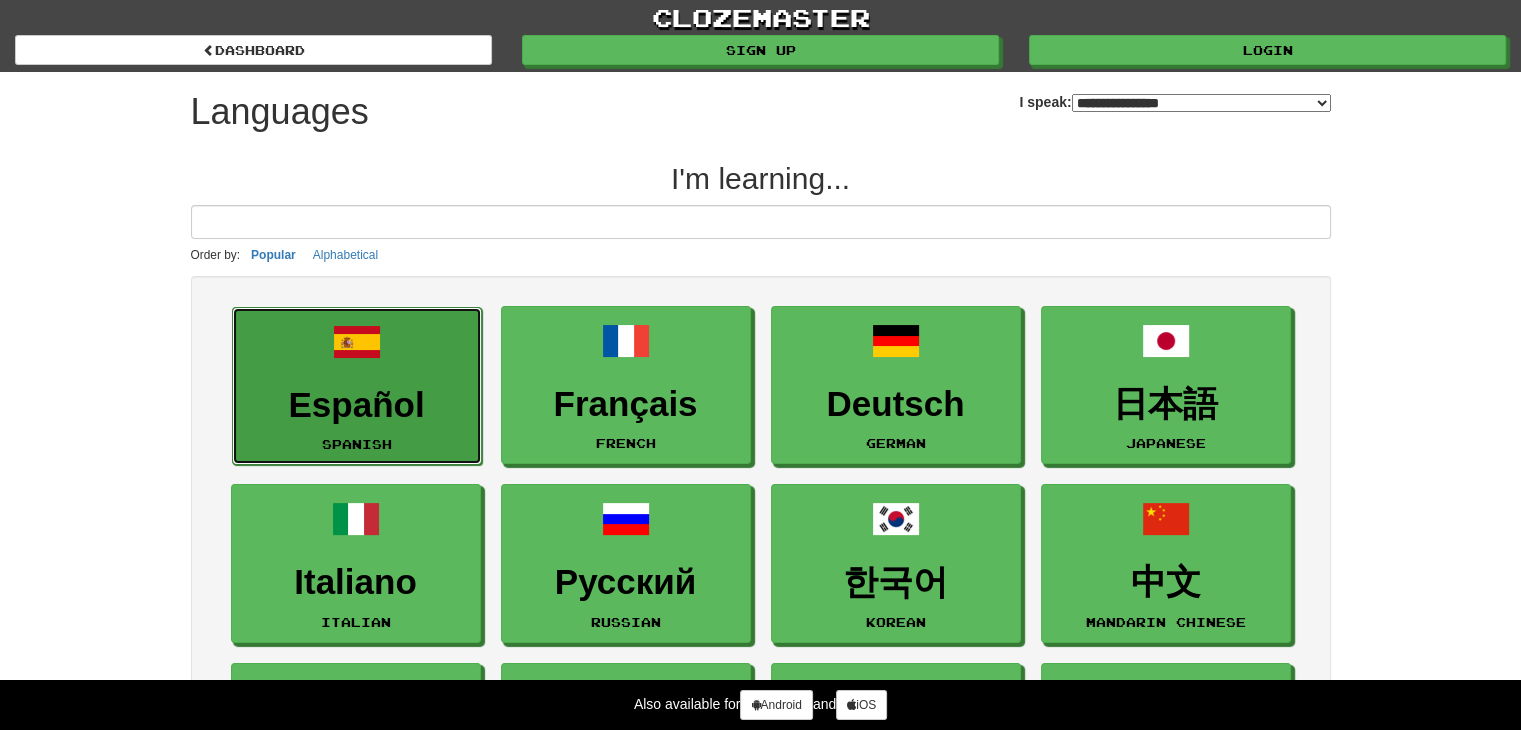 click on "Español Spanish" at bounding box center (357, 386) 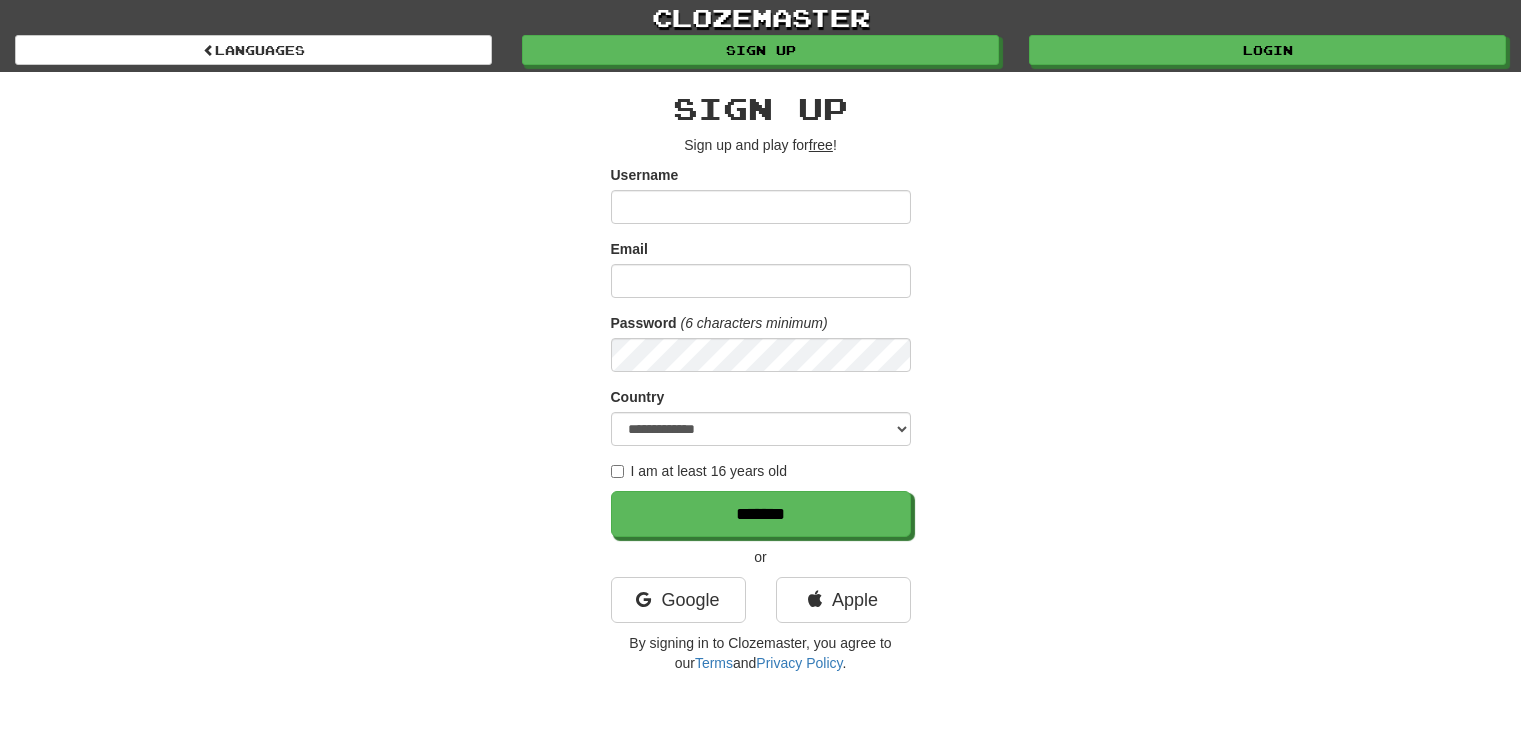 scroll, scrollTop: 0, scrollLeft: 0, axis: both 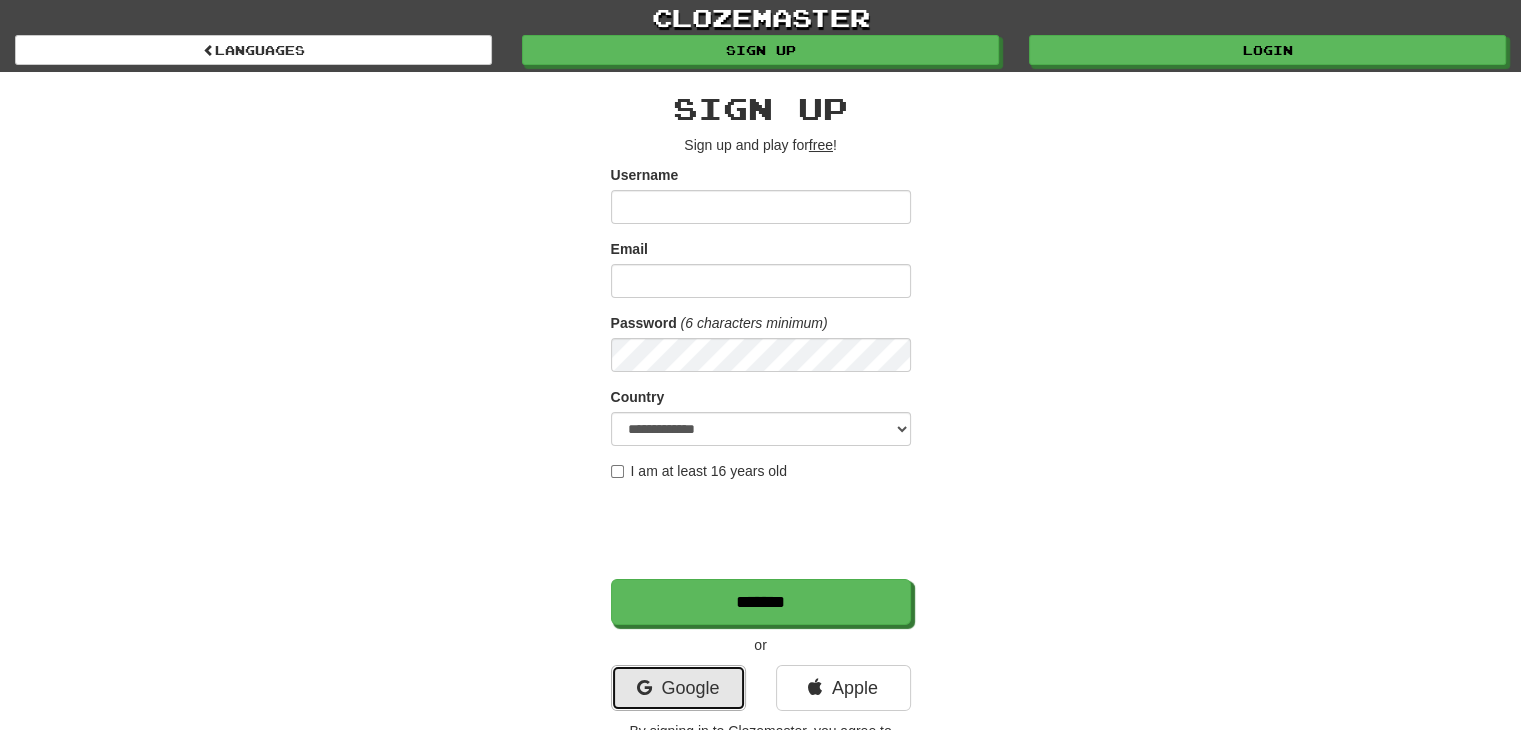 click on "Google" at bounding box center [678, 688] 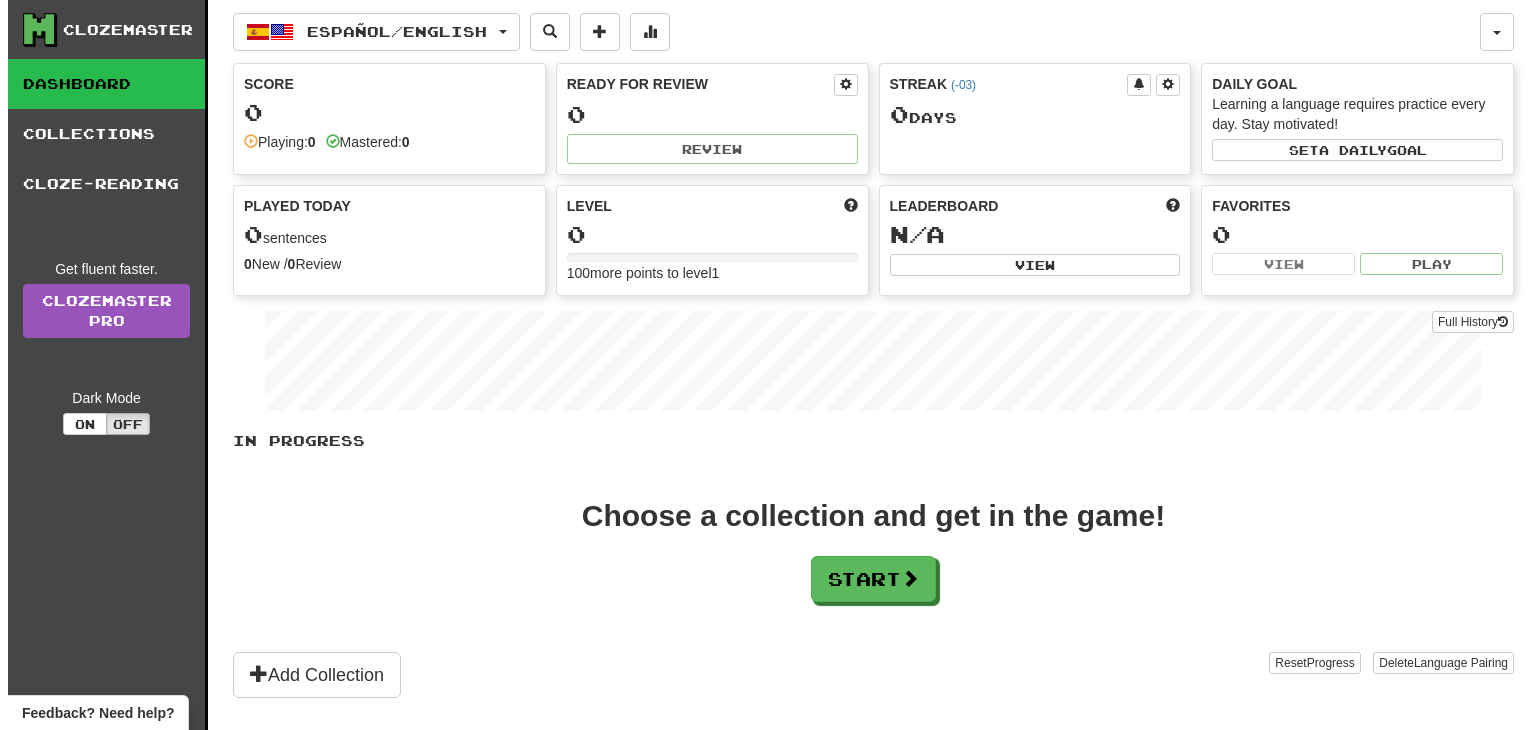 scroll, scrollTop: 0, scrollLeft: 0, axis: both 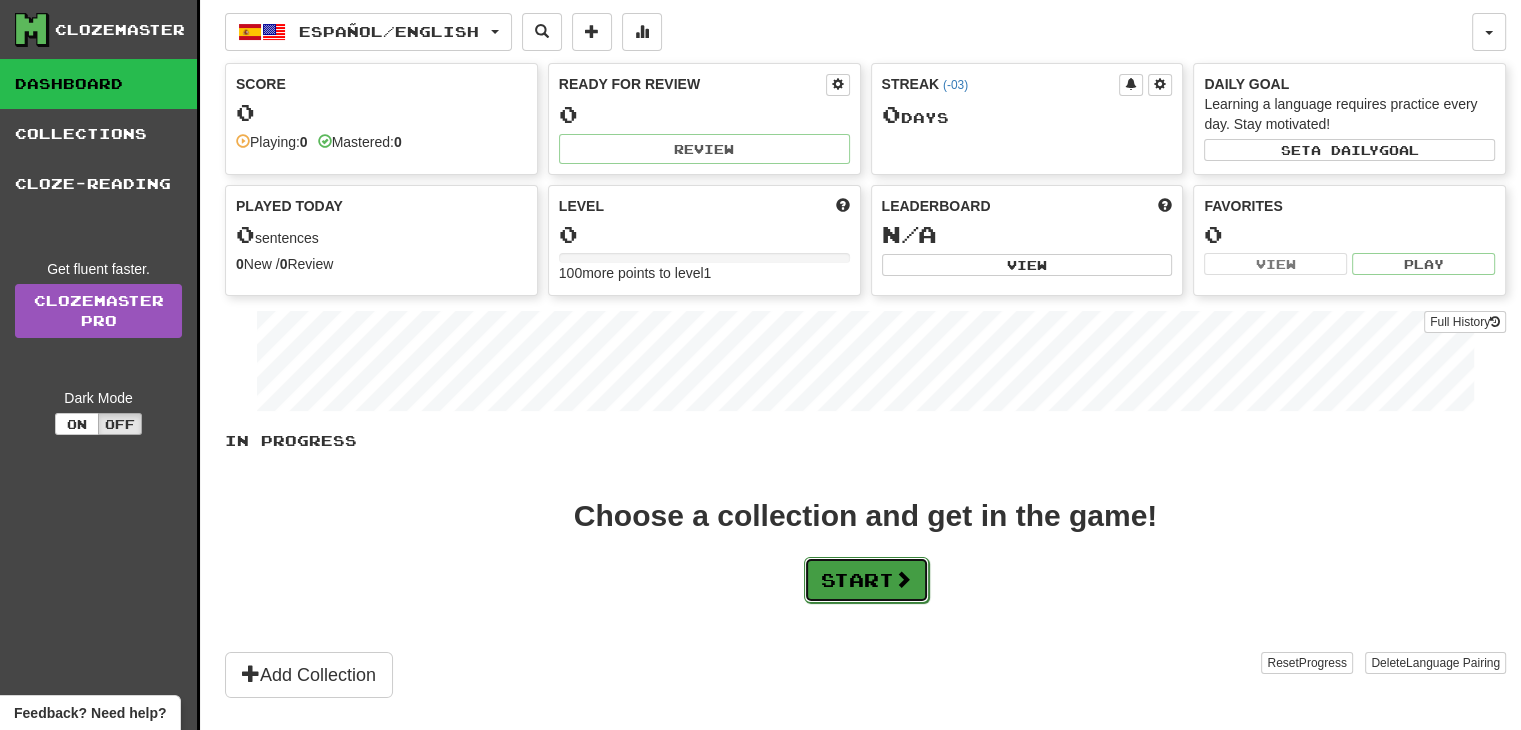 click on "Start" at bounding box center [866, 580] 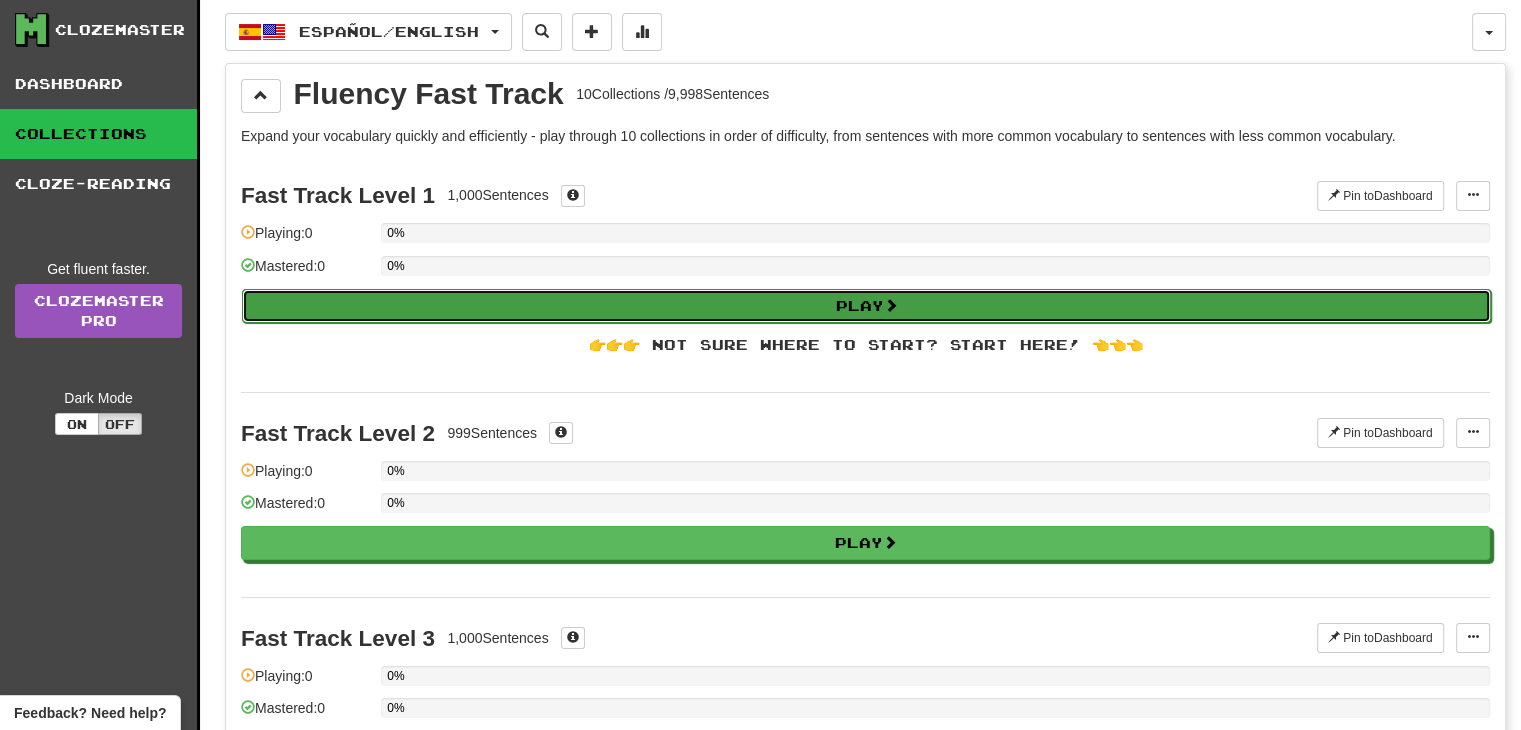 click on "Play" at bounding box center [866, 306] 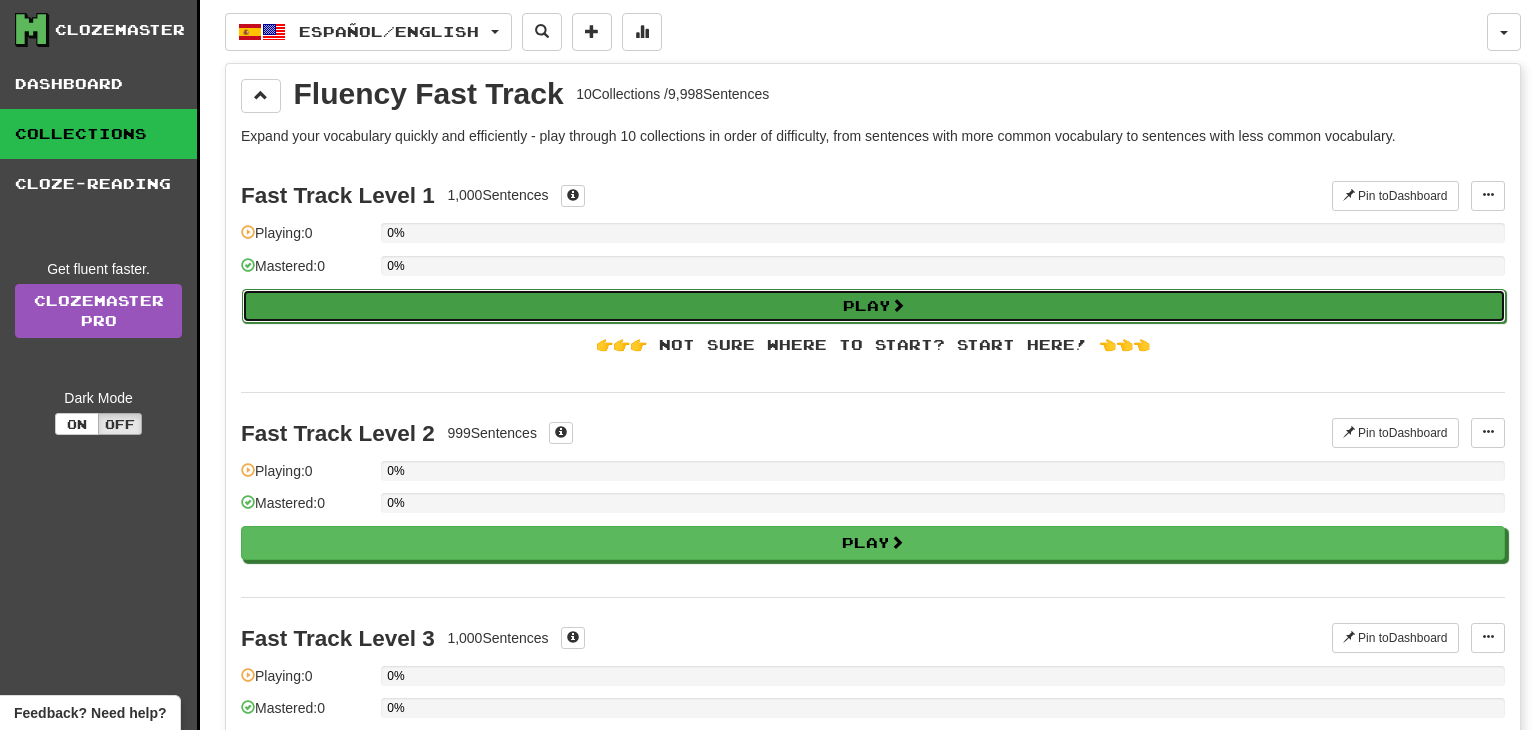 select on "**" 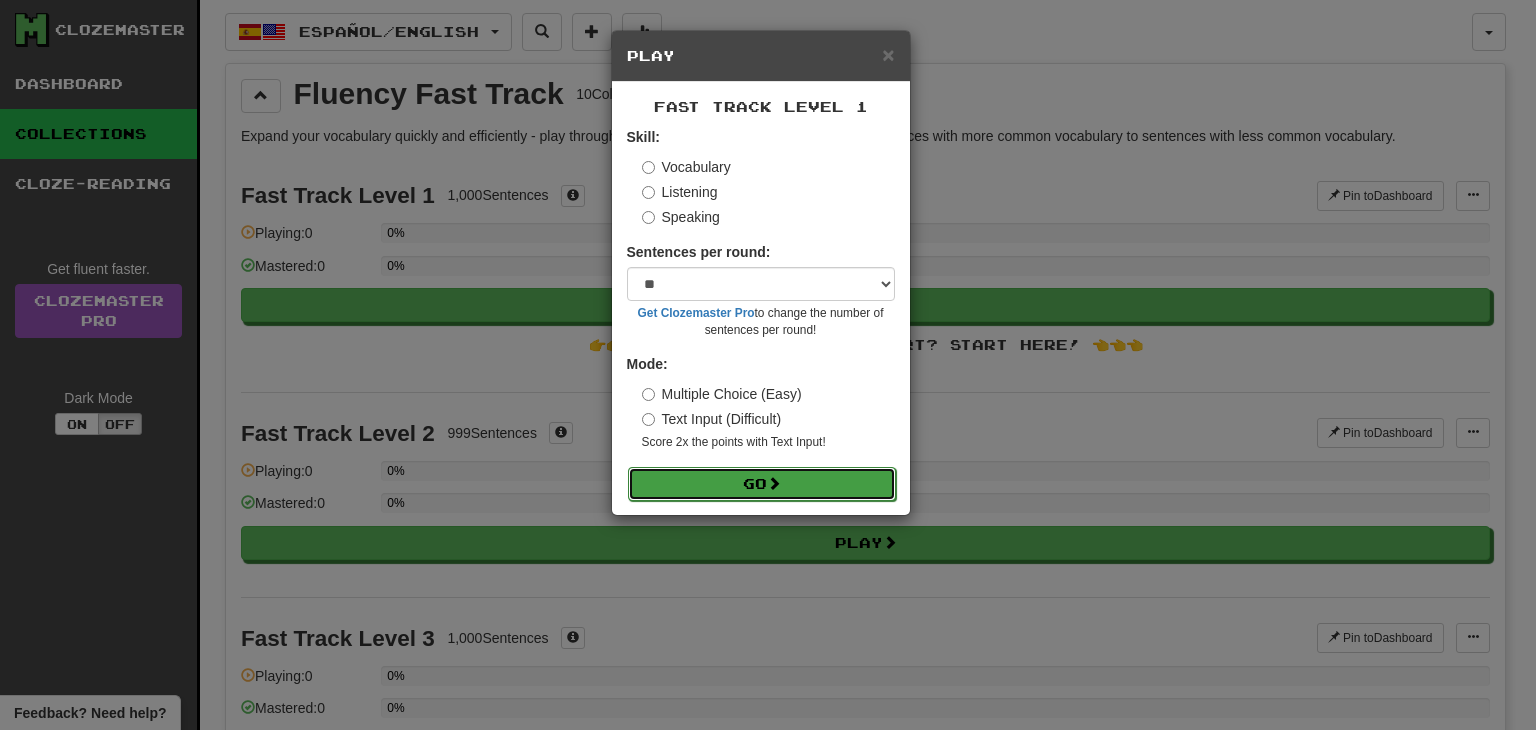 click at bounding box center [774, 483] 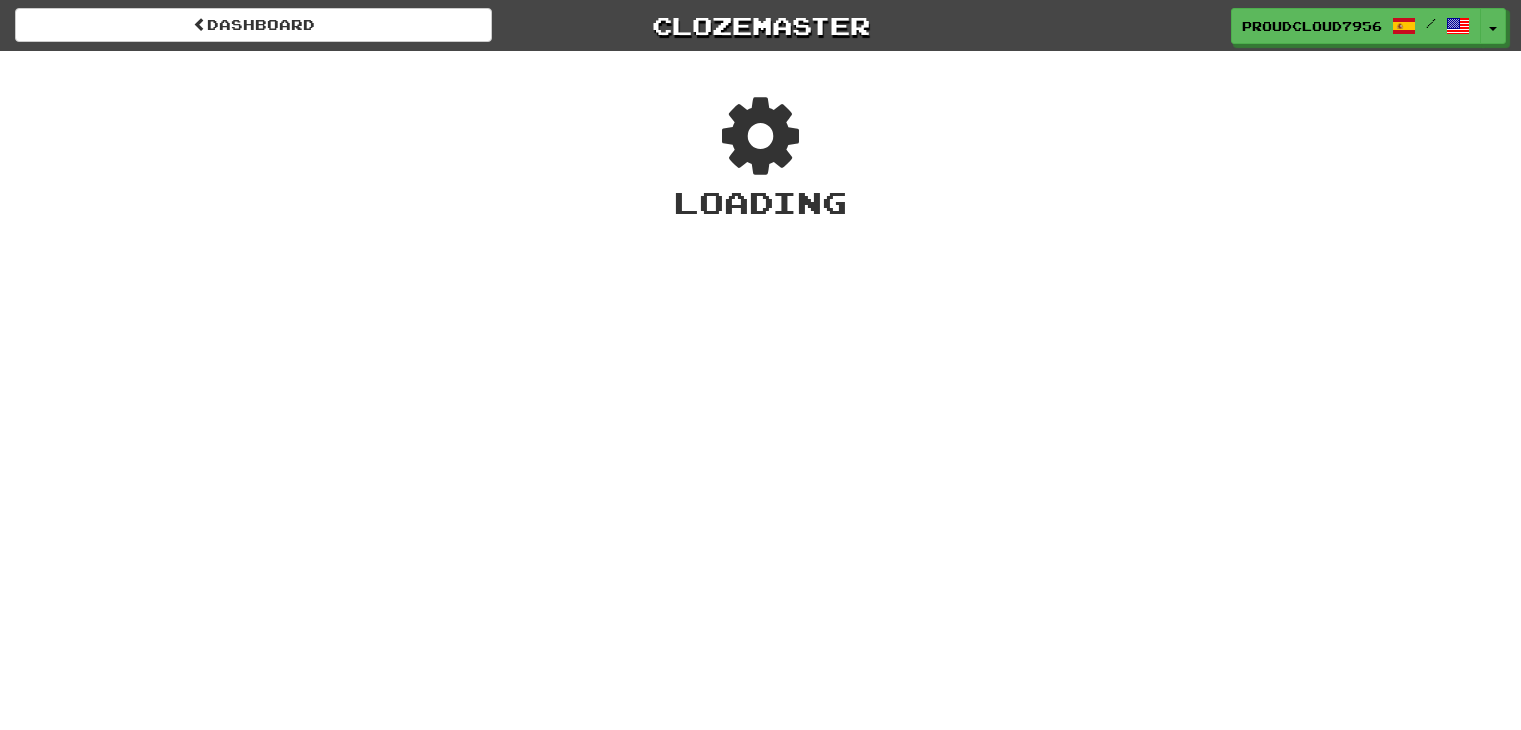 scroll, scrollTop: 0, scrollLeft: 0, axis: both 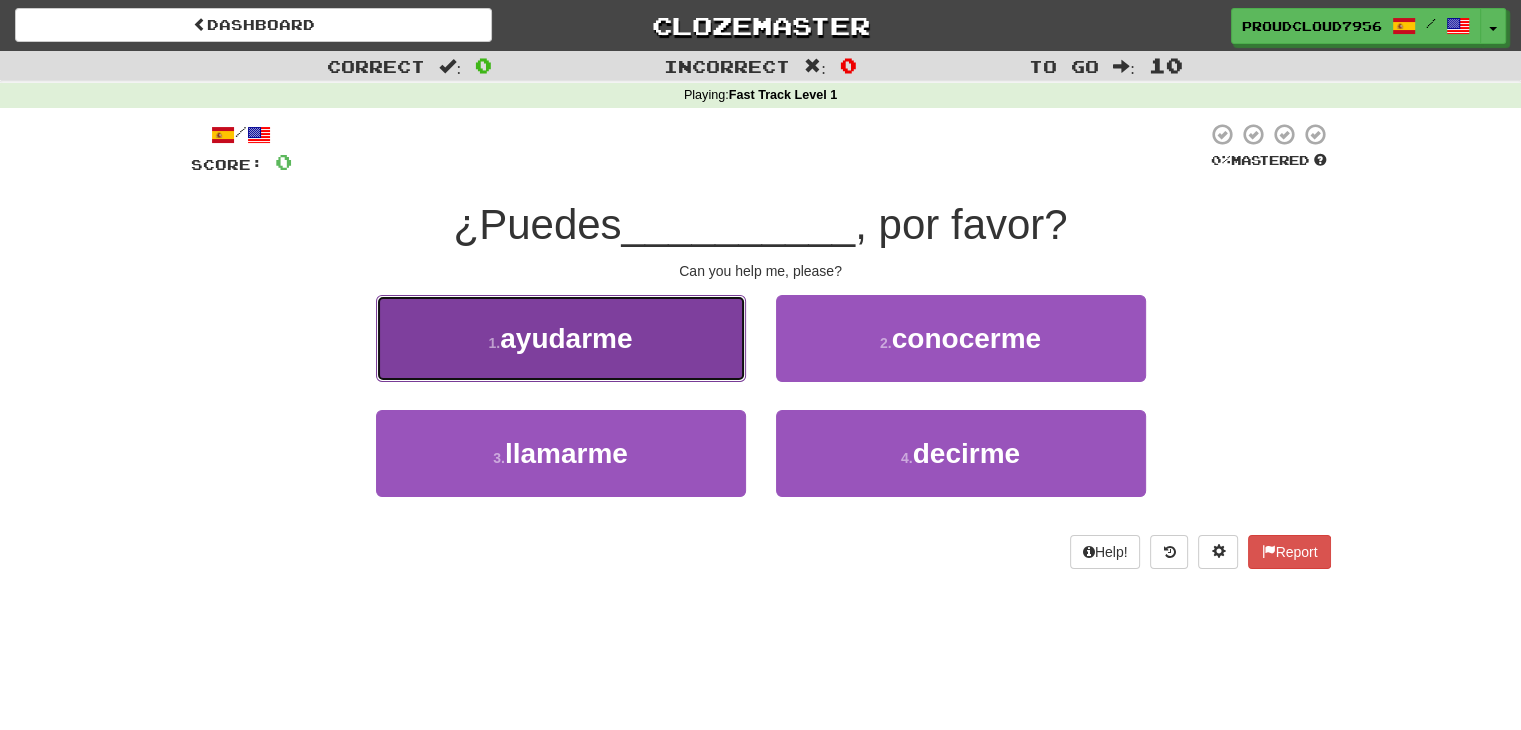 click on "1 .  ayudarme" at bounding box center (561, 338) 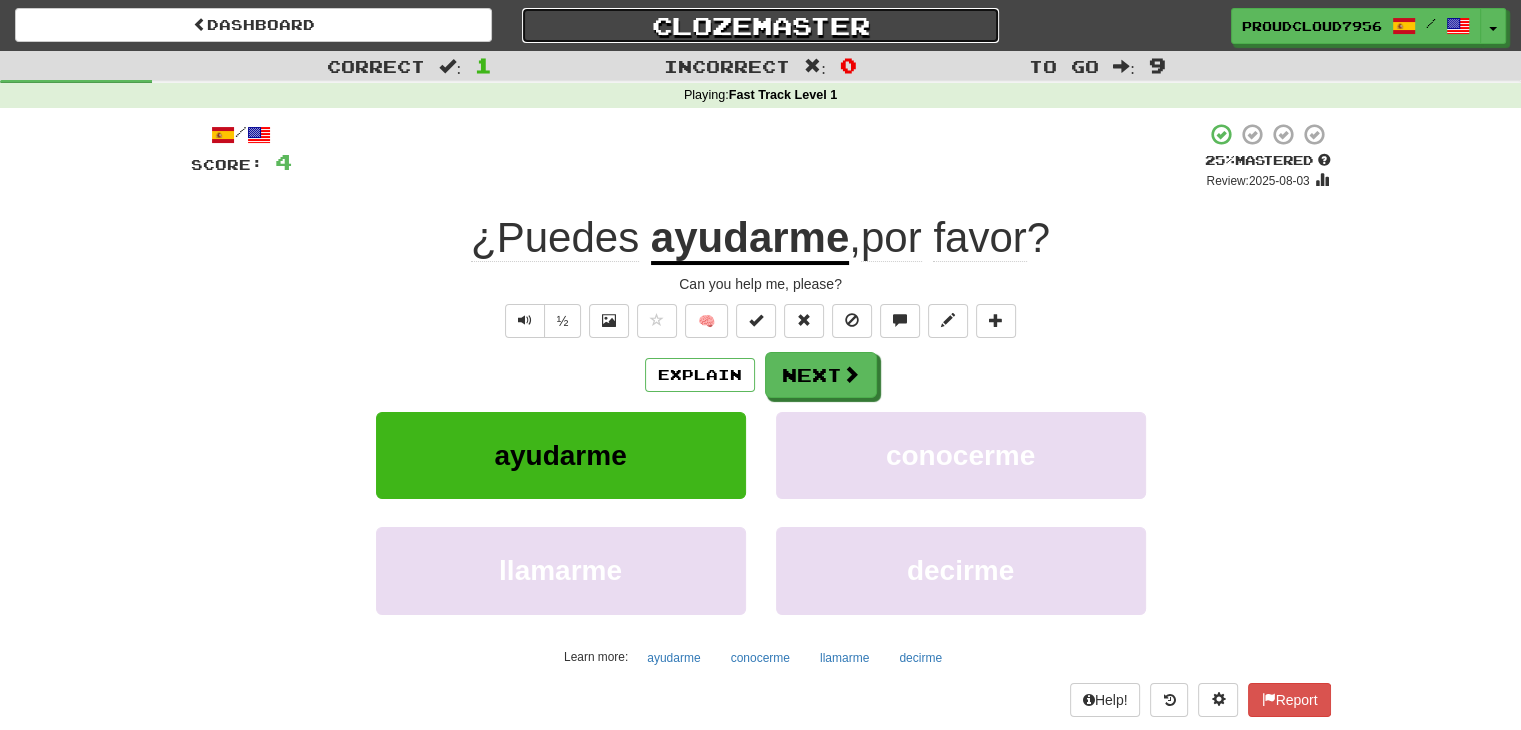 click on "Clozemaster" at bounding box center [760, 25] 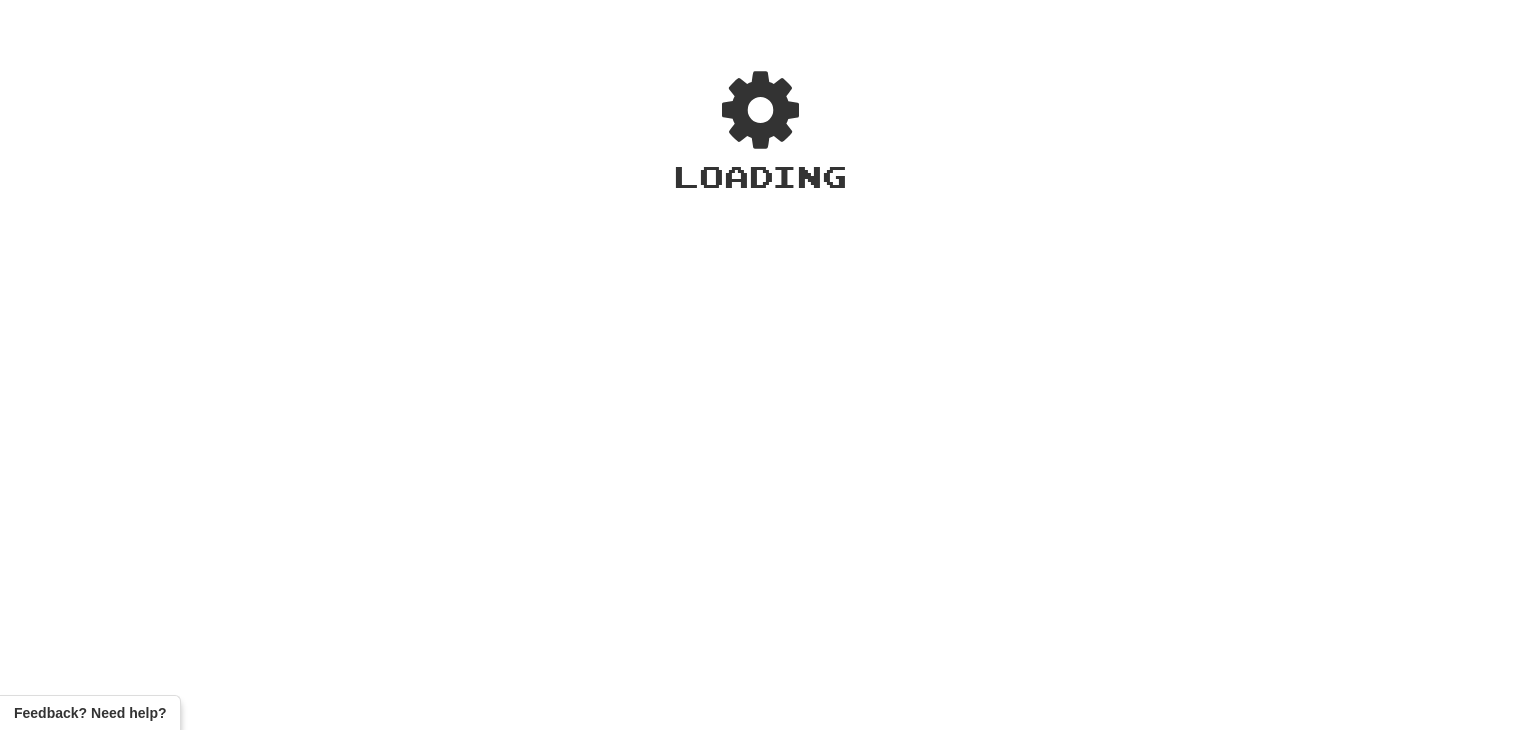 scroll, scrollTop: 0, scrollLeft: 0, axis: both 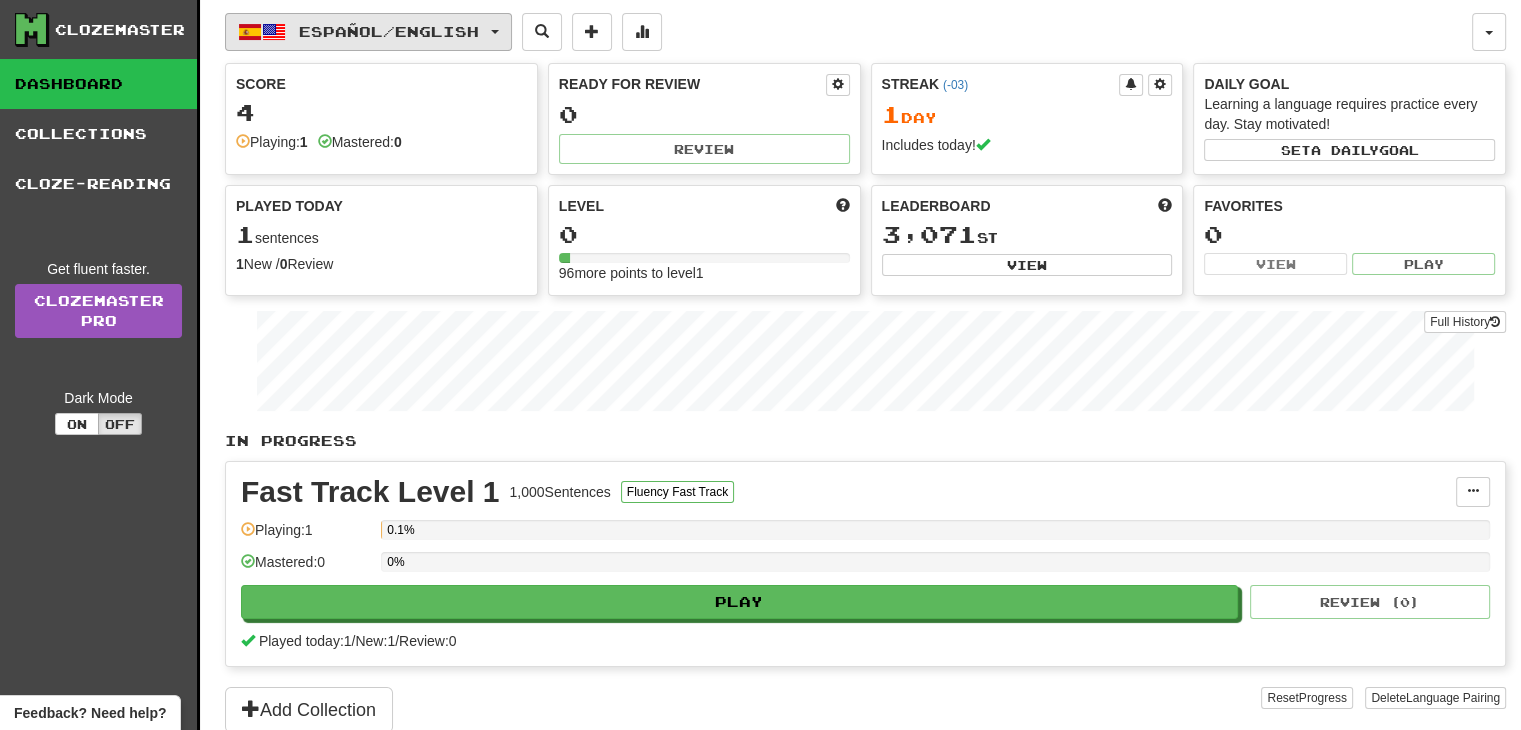 click on "Español  /  English" at bounding box center (389, 31) 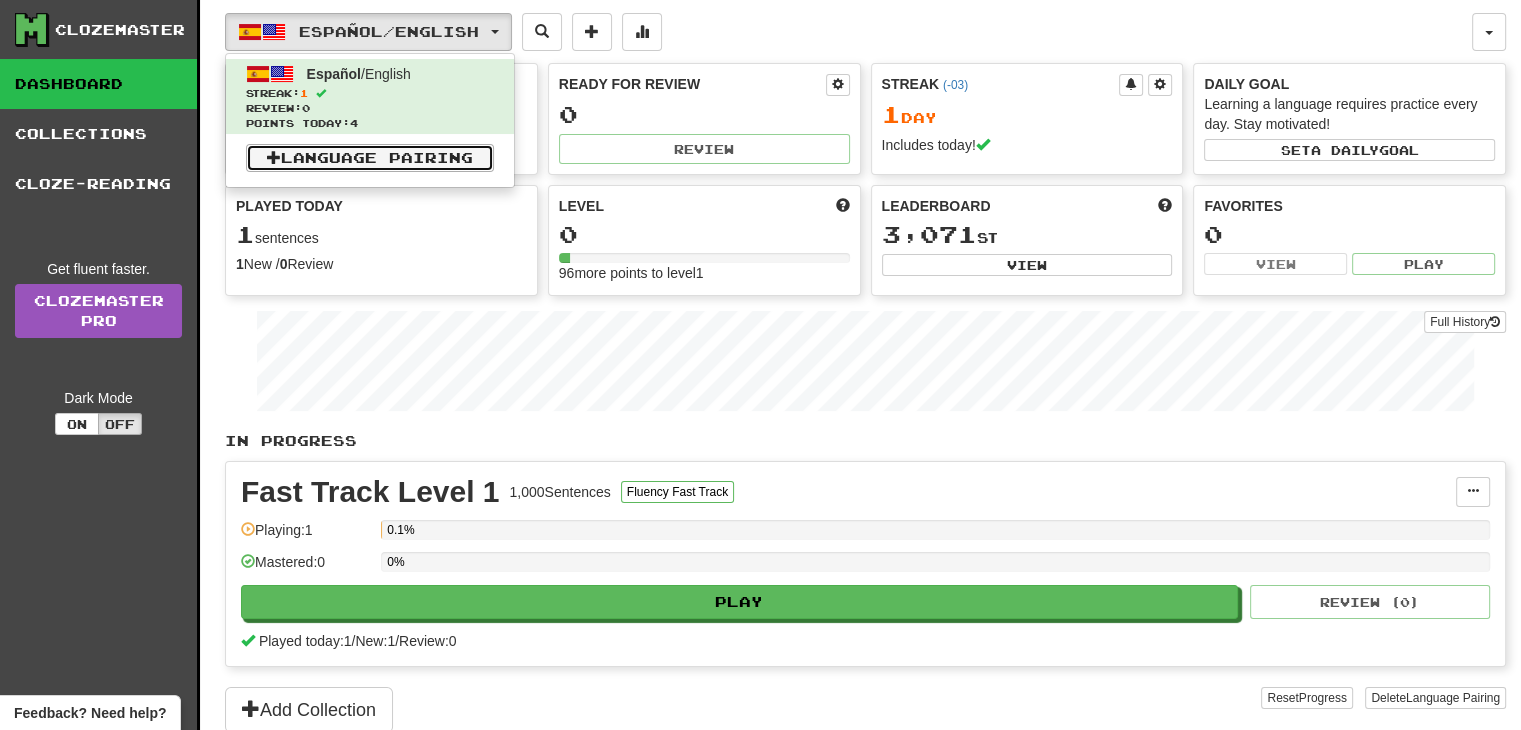 click on "Language Pairing" at bounding box center [370, 158] 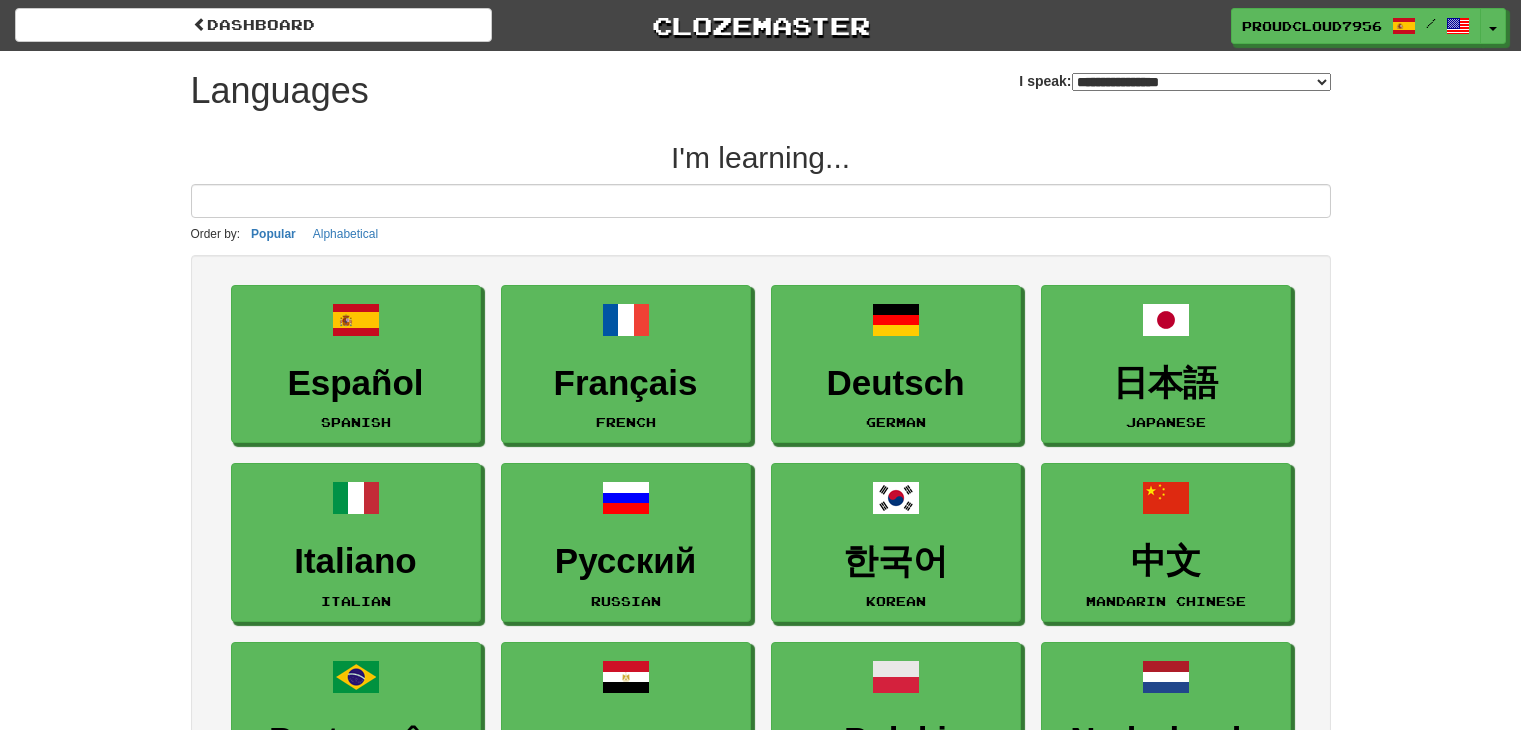 select on "*******" 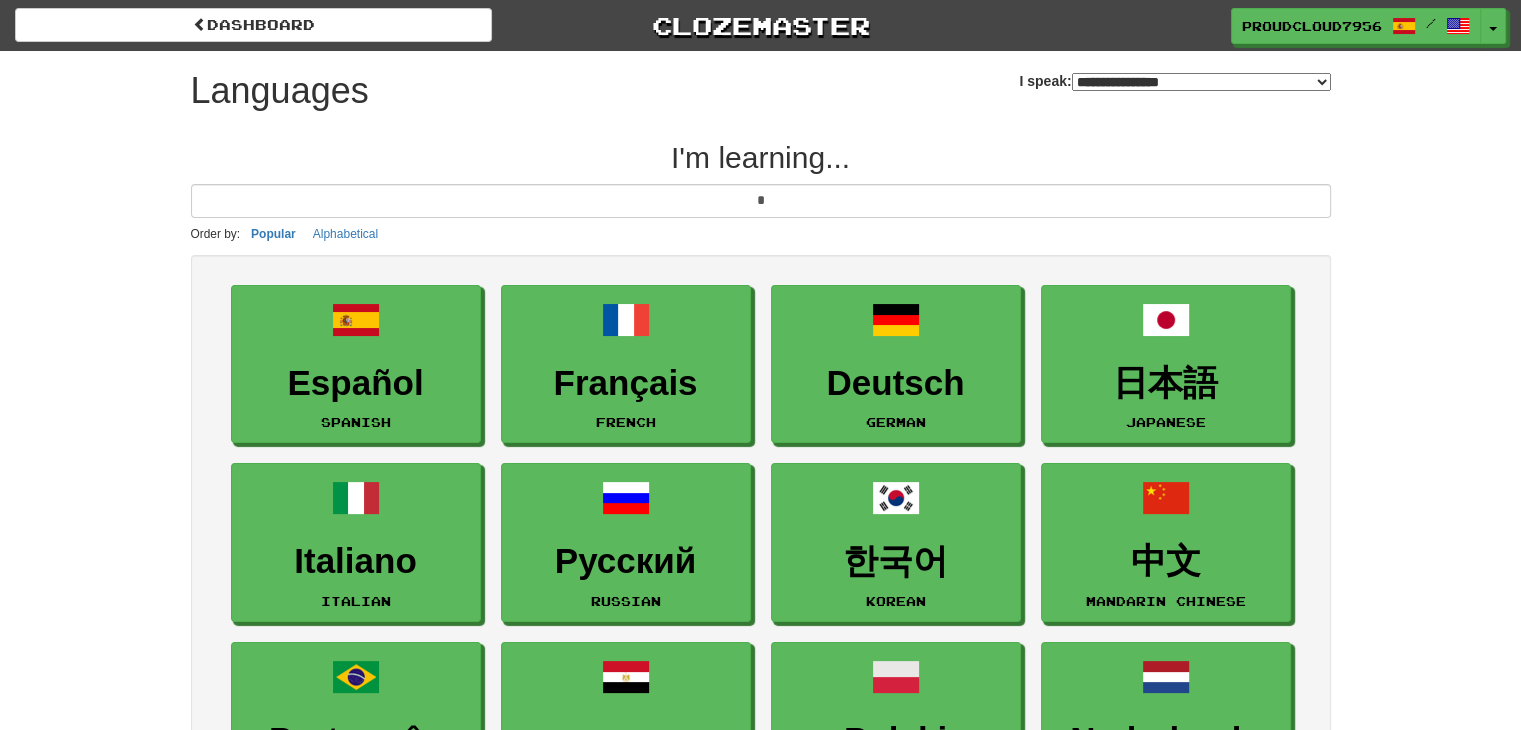 scroll, scrollTop: 0, scrollLeft: 0, axis: both 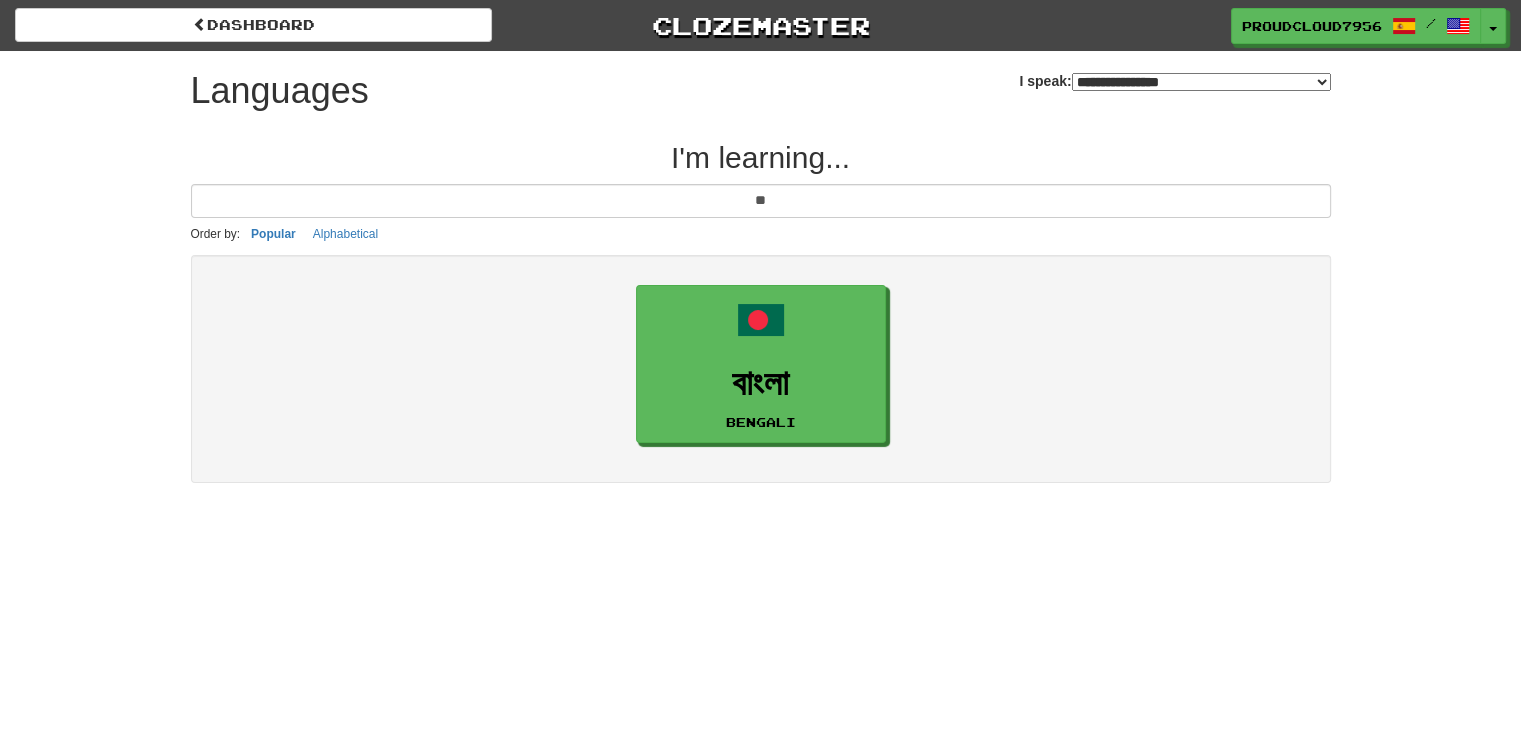 type on "*" 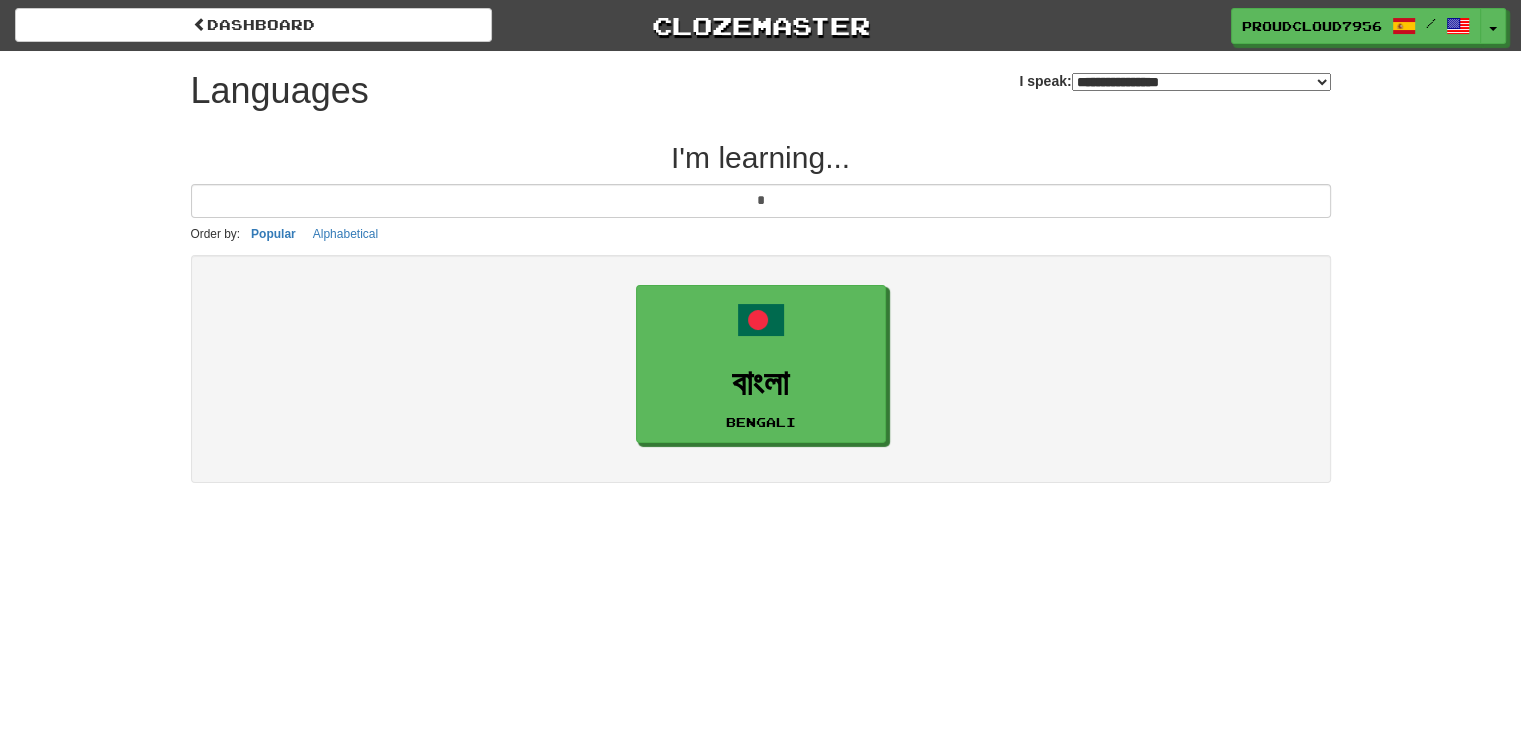type 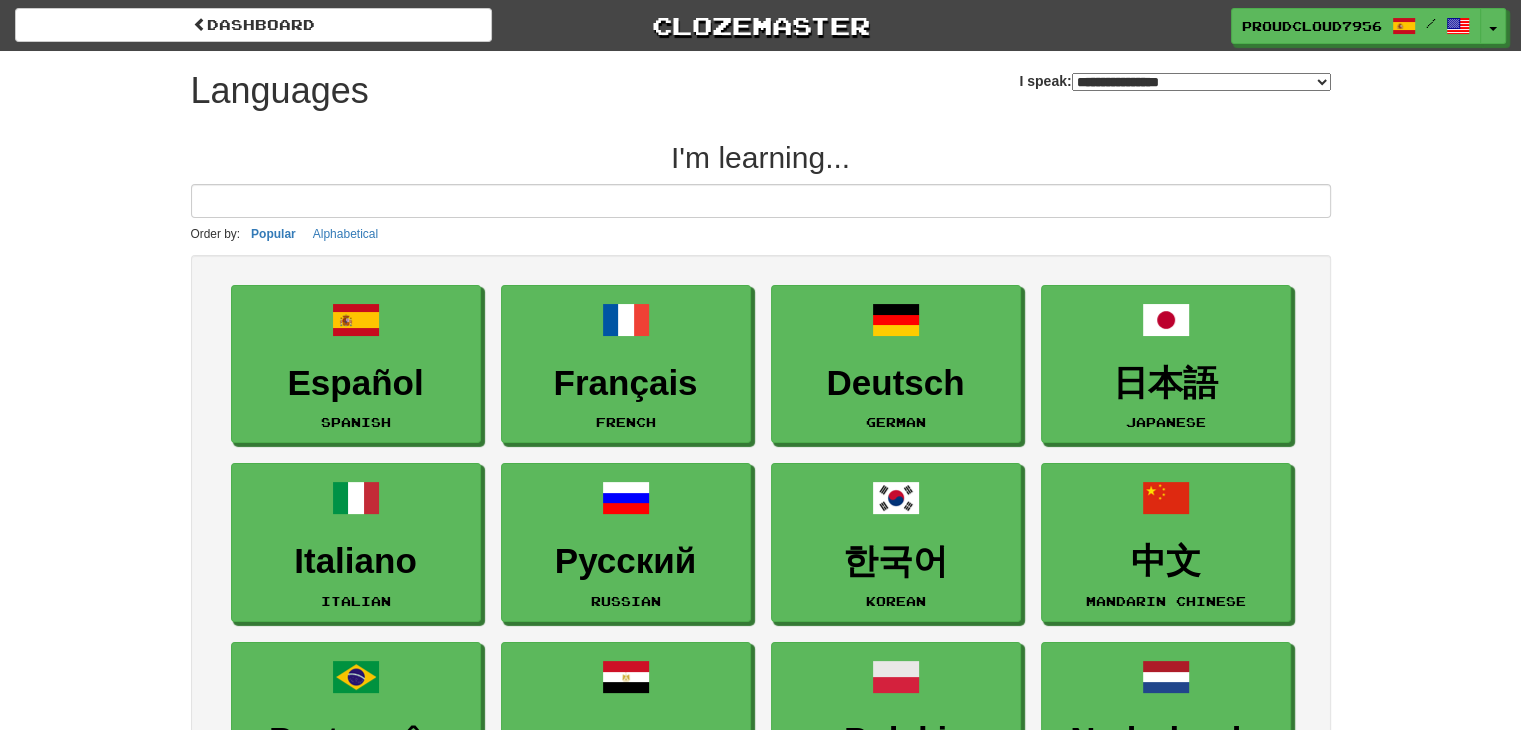 click on "**********" at bounding box center [1201, 82] 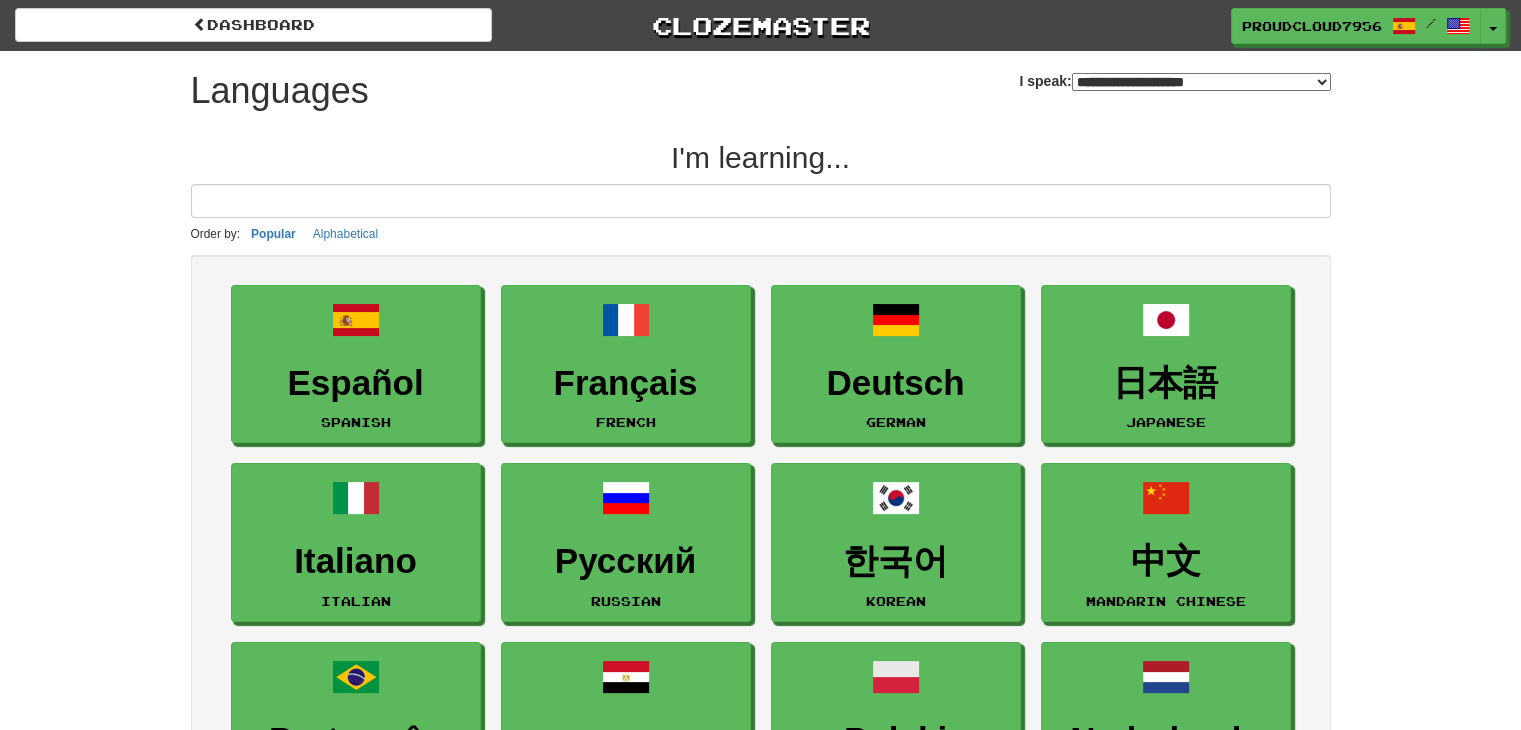 click on "**********" at bounding box center [1201, 82] 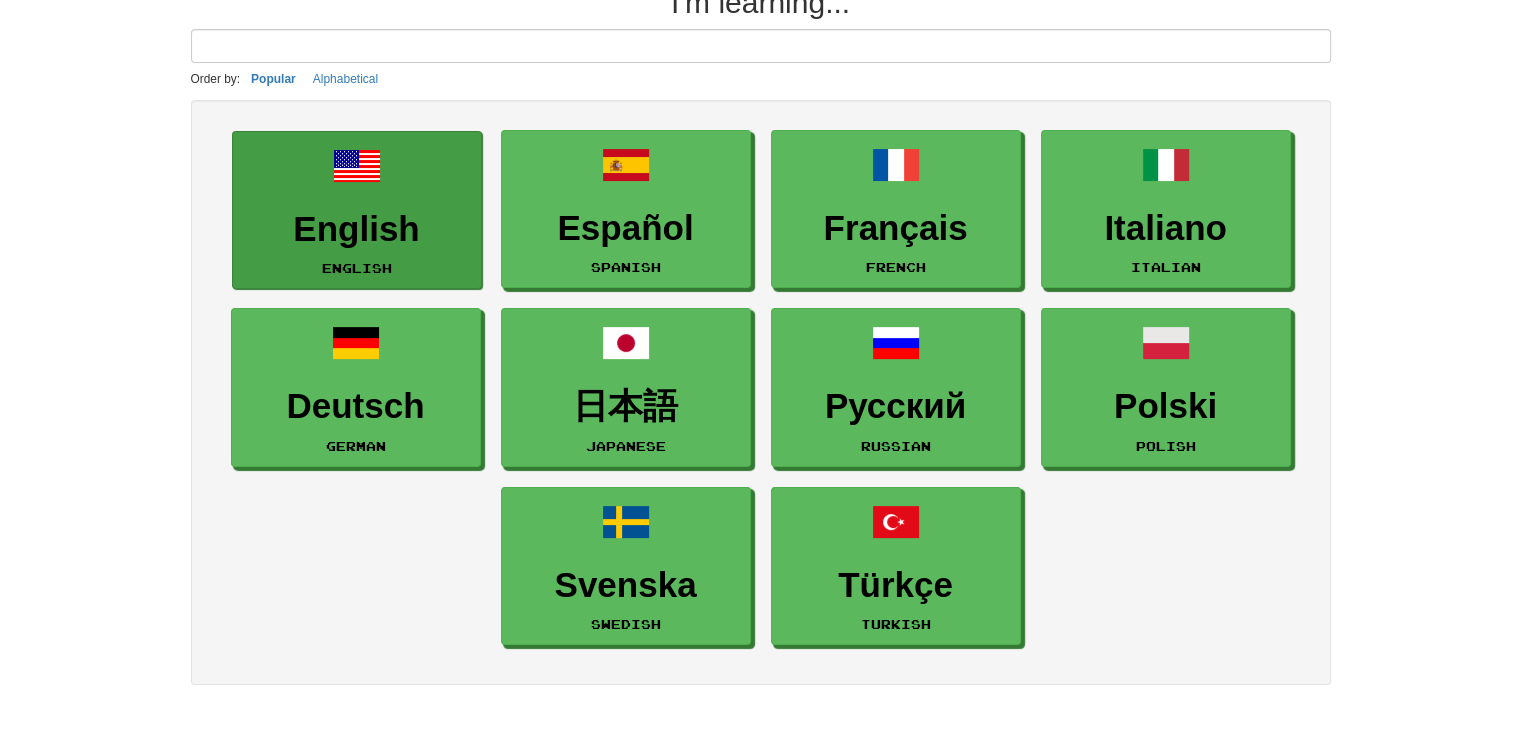 scroll, scrollTop: 120, scrollLeft: 0, axis: vertical 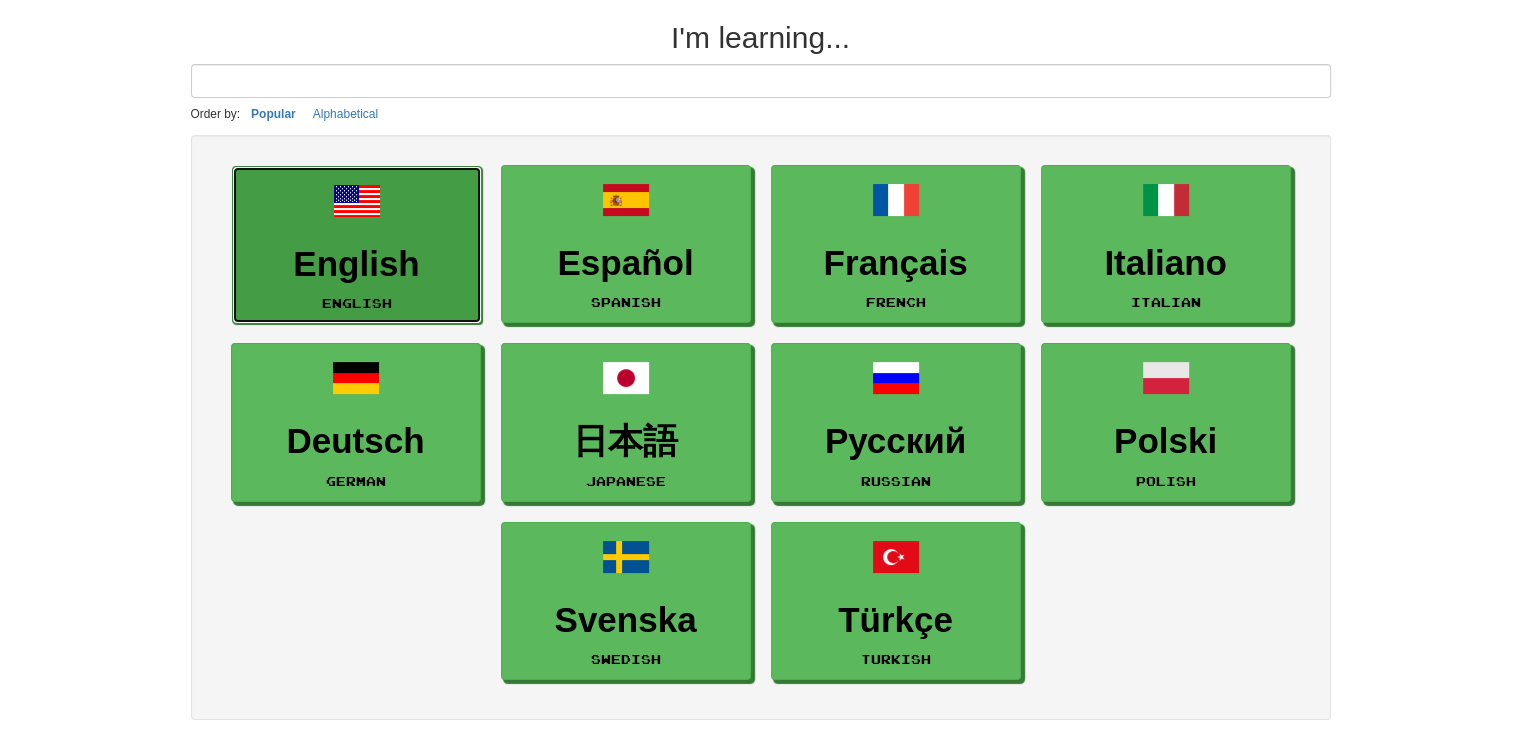 click on "English English" at bounding box center (357, 245) 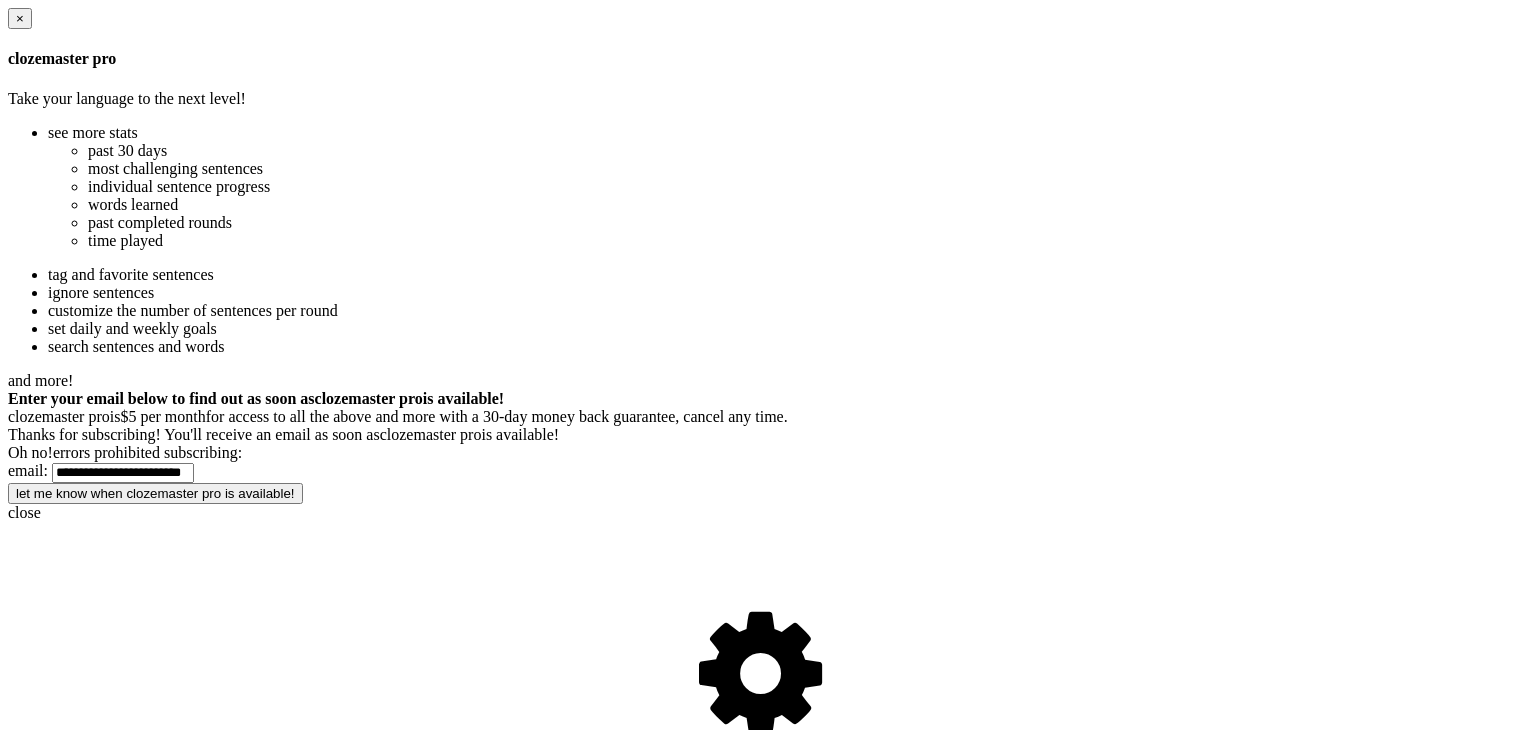 scroll, scrollTop: 0, scrollLeft: 0, axis: both 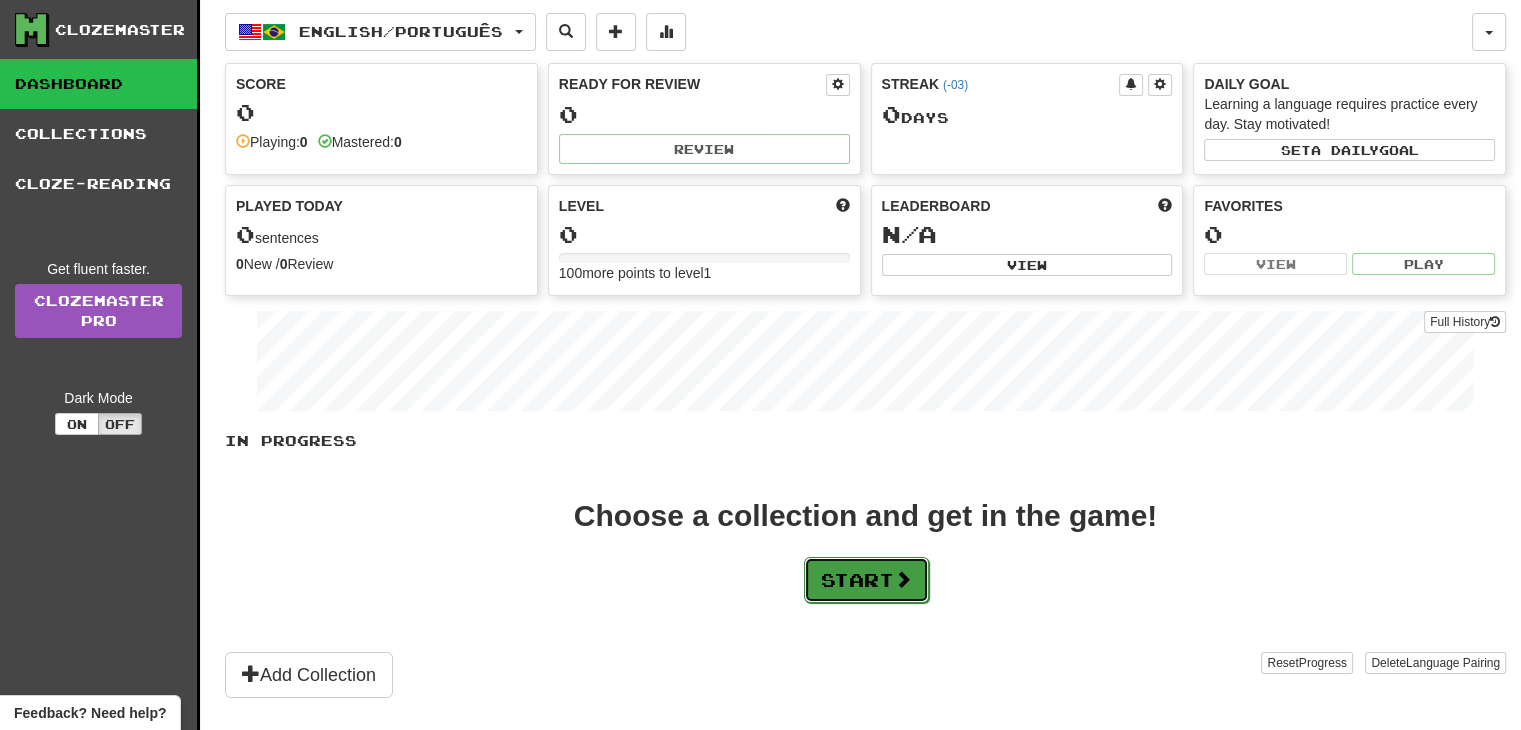click on "Start" at bounding box center [866, 580] 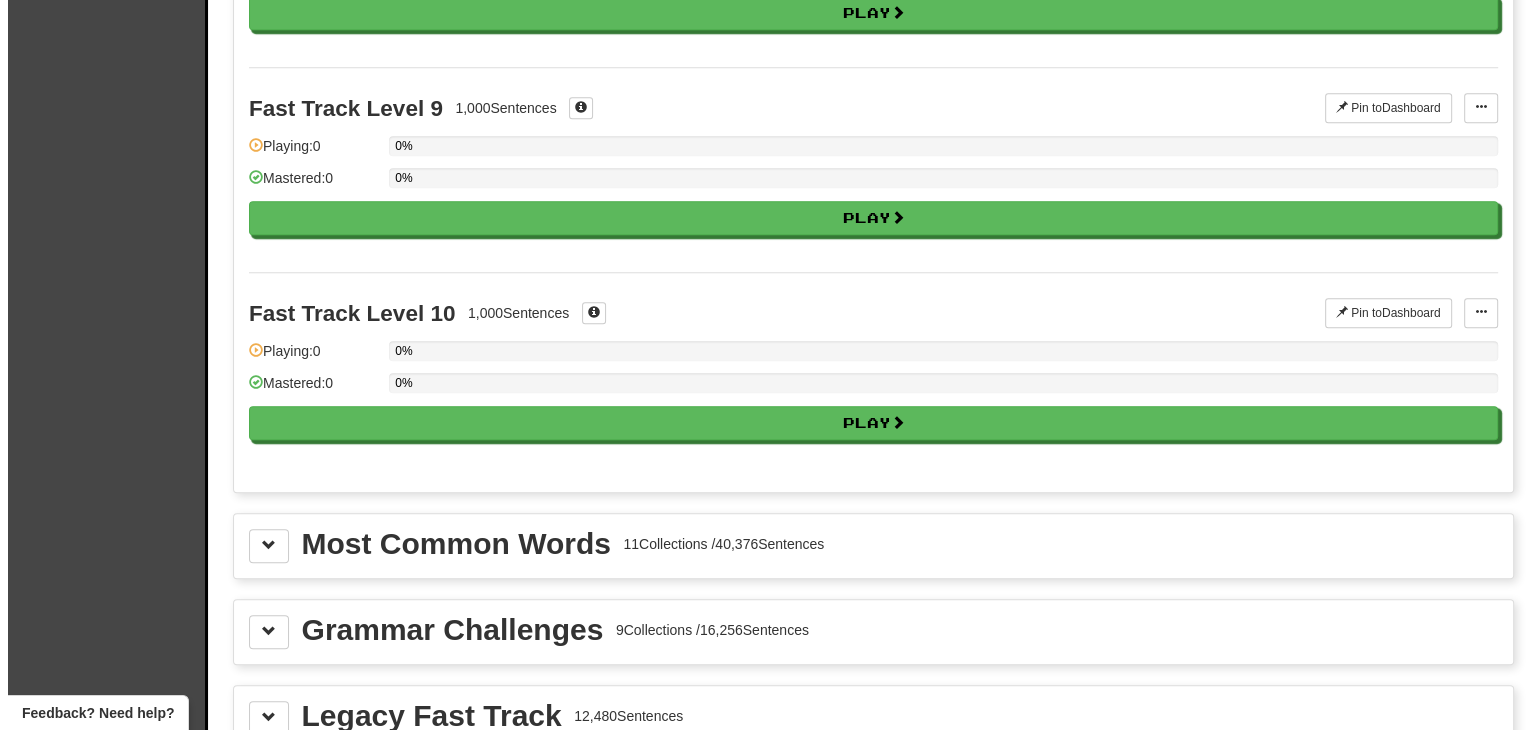 scroll, scrollTop: 1684, scrollLeft: 0, axis: vertical 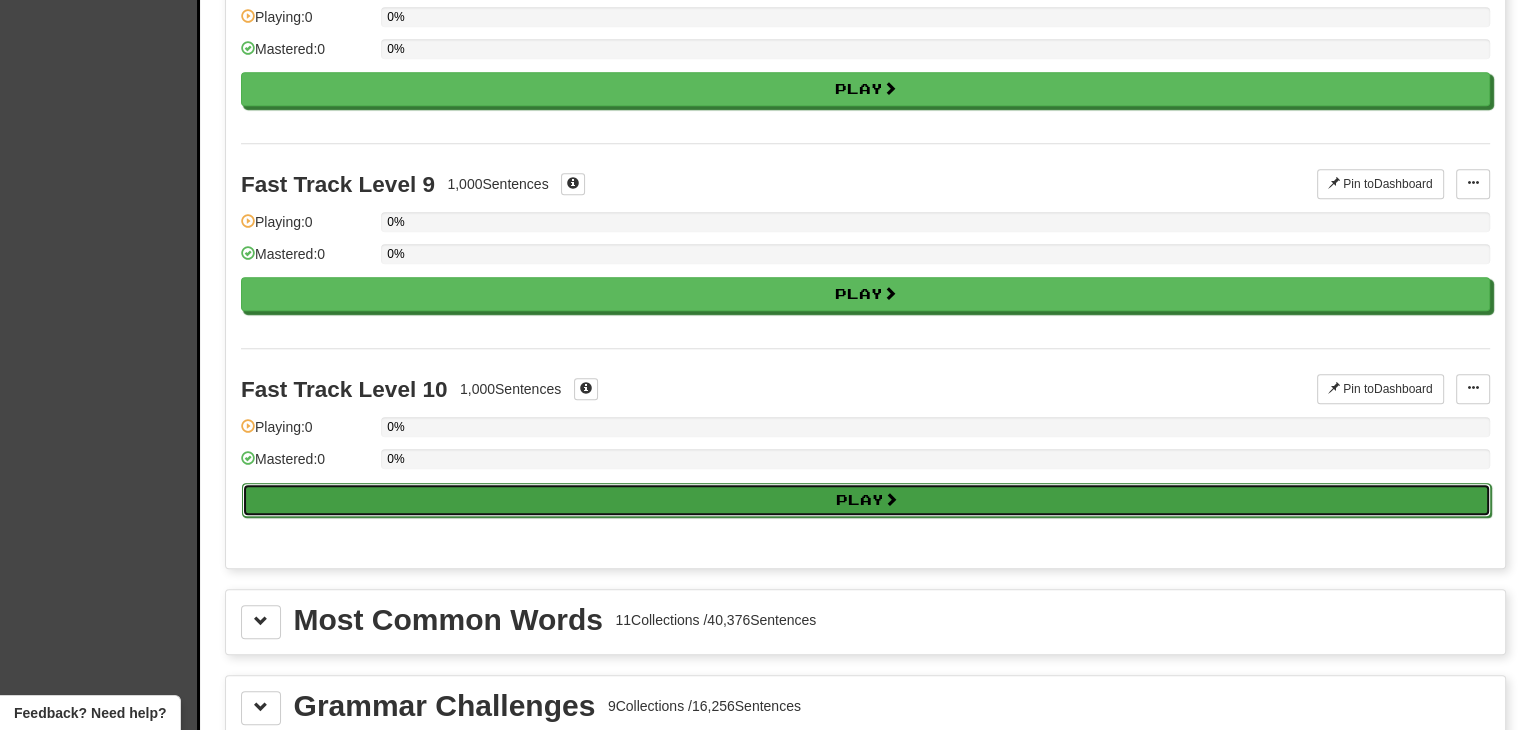 click on "Play" at bounding box center (866, 500) 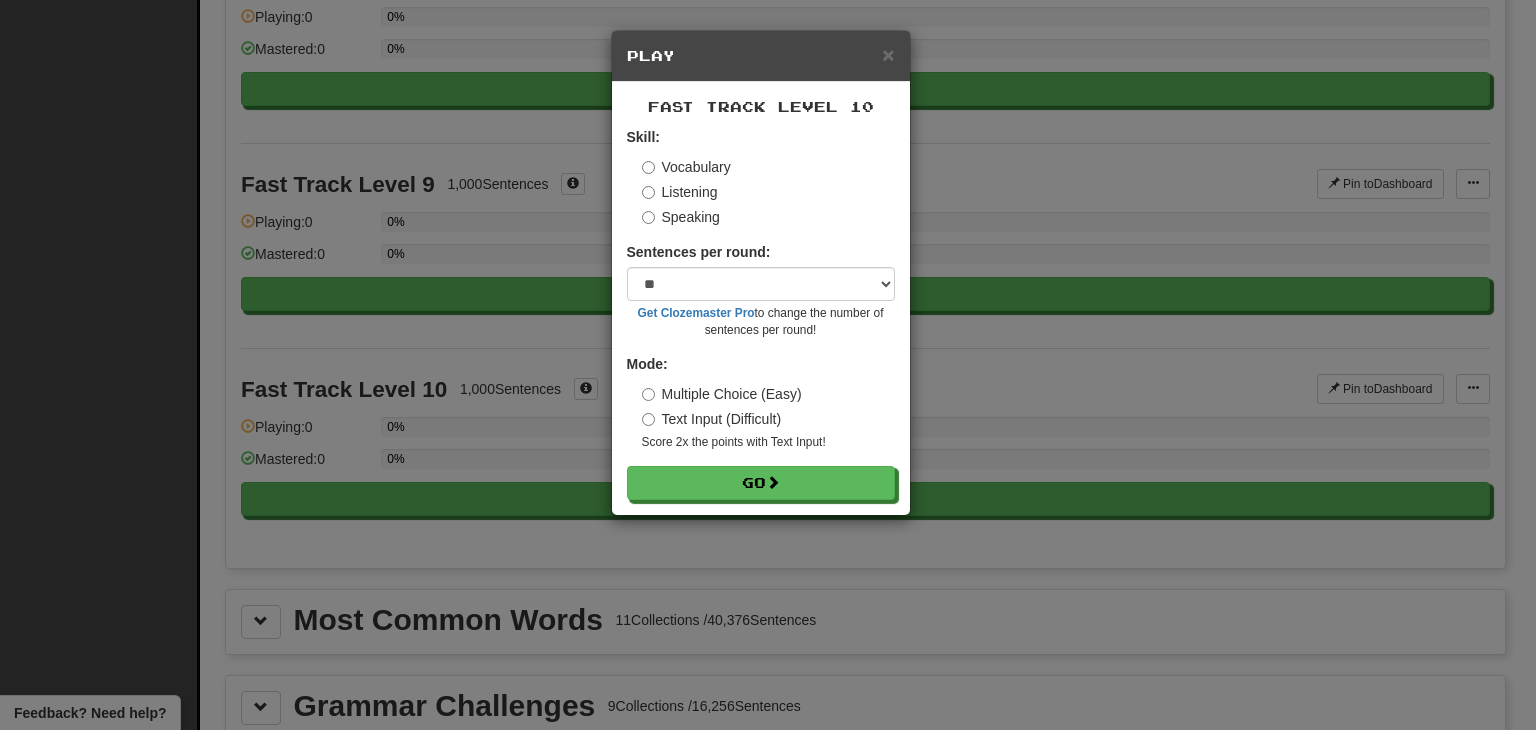 click on "Text Input (Difficult)" at bounding box center (712, 419) 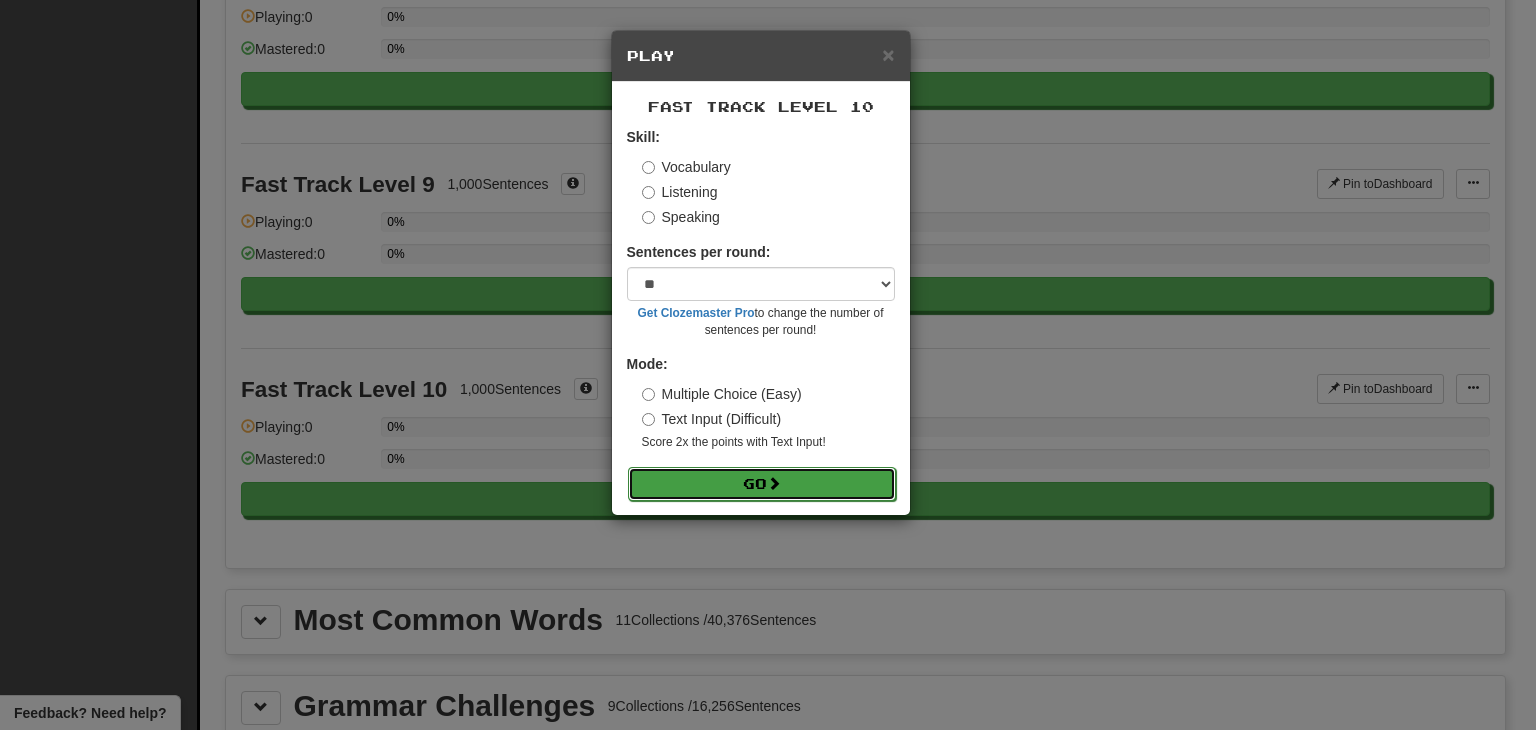 click on "Go" at bounding box center (762, 484) 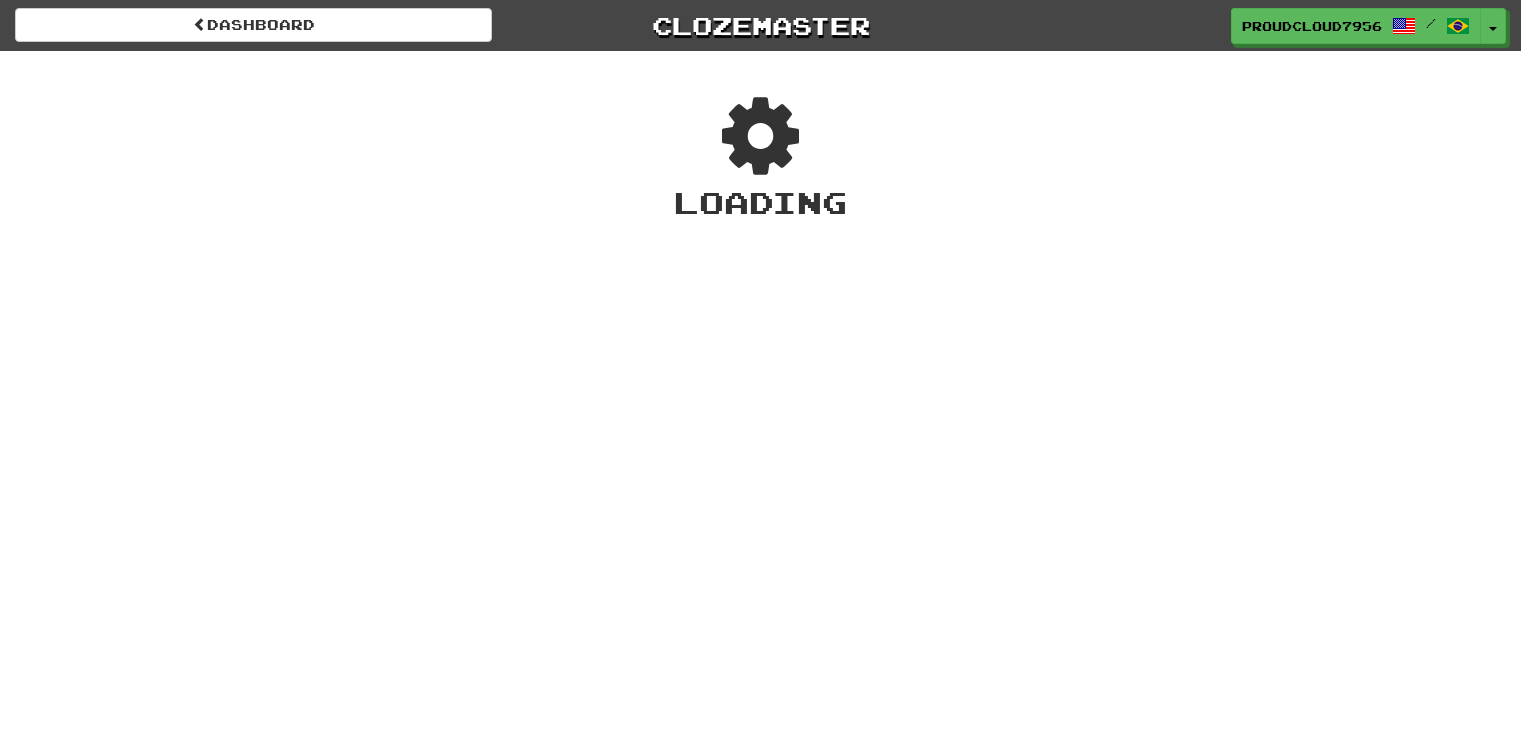 scroll, scrollTop: 0, scrollLeft: 0, axis: both 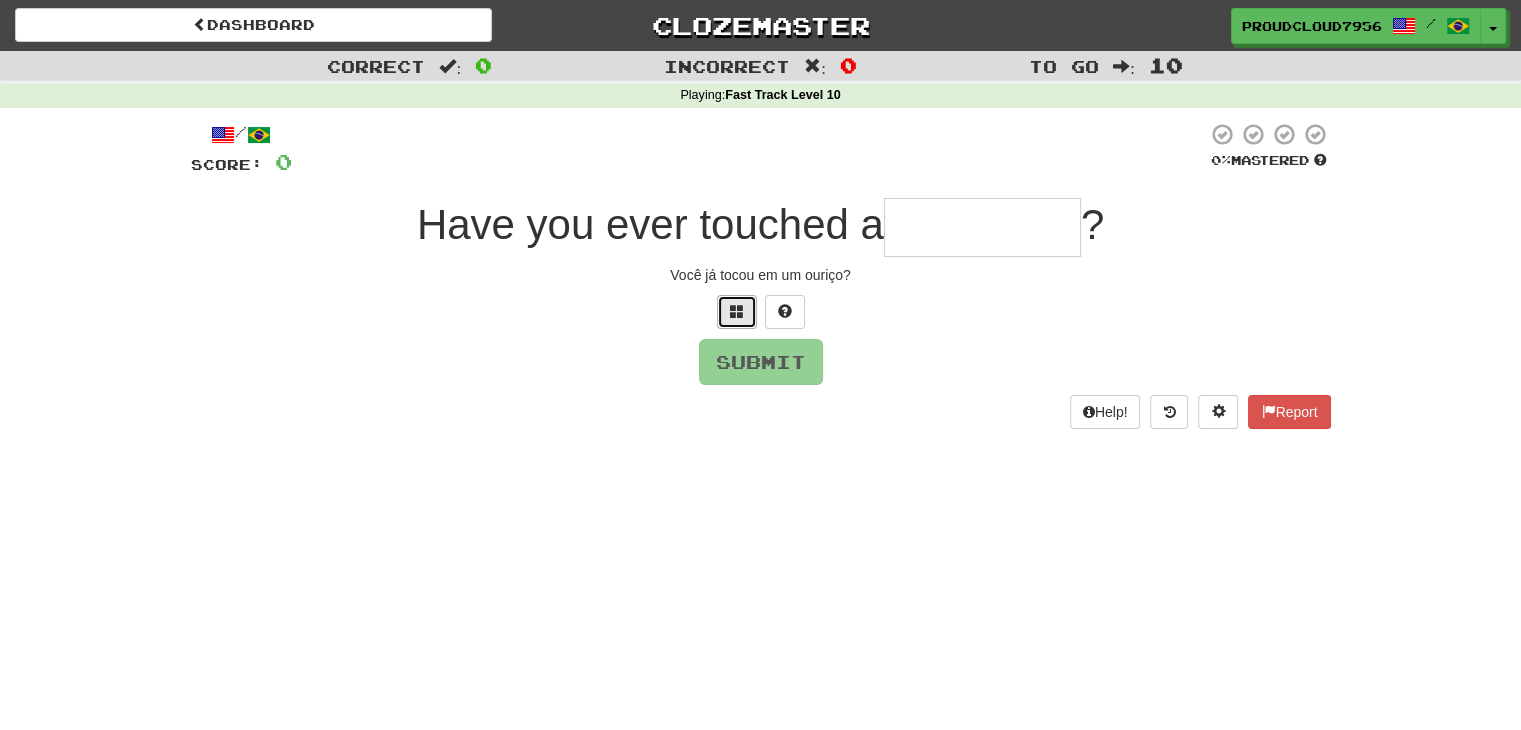 click at bounding box center [737, 312] 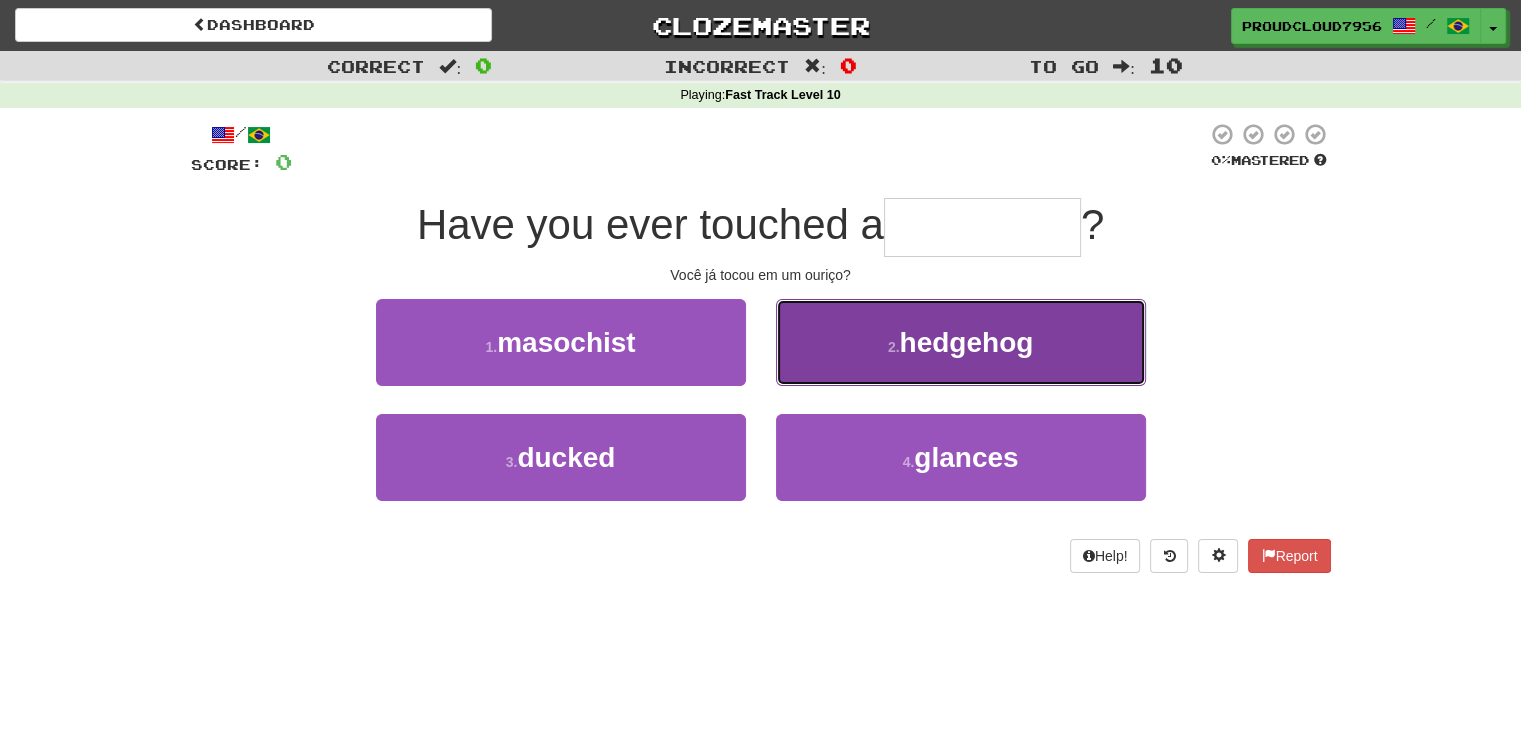 click on "2 .  hedgehog" at bounding box center (961, 342) 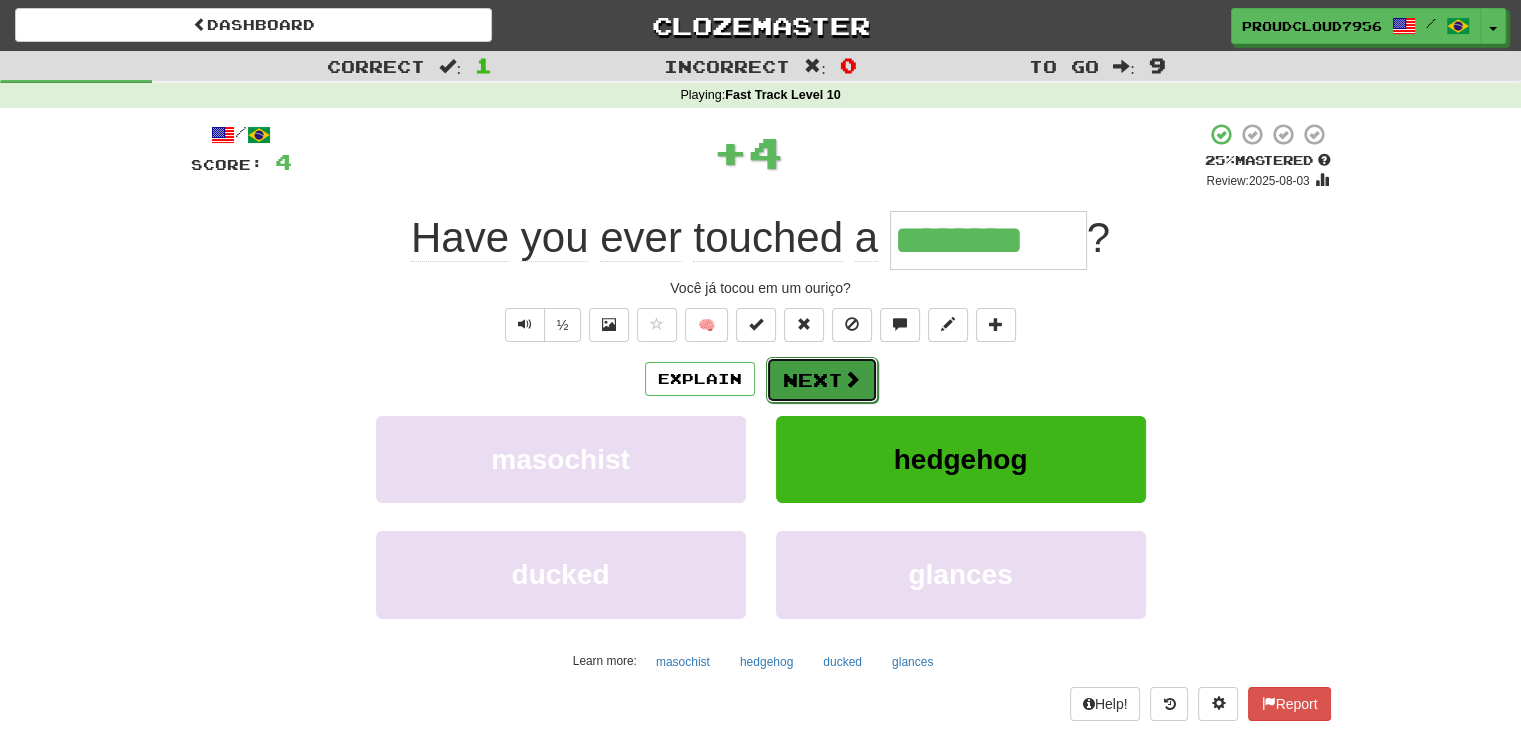 click on "Next" at bounding box center [822, 380] 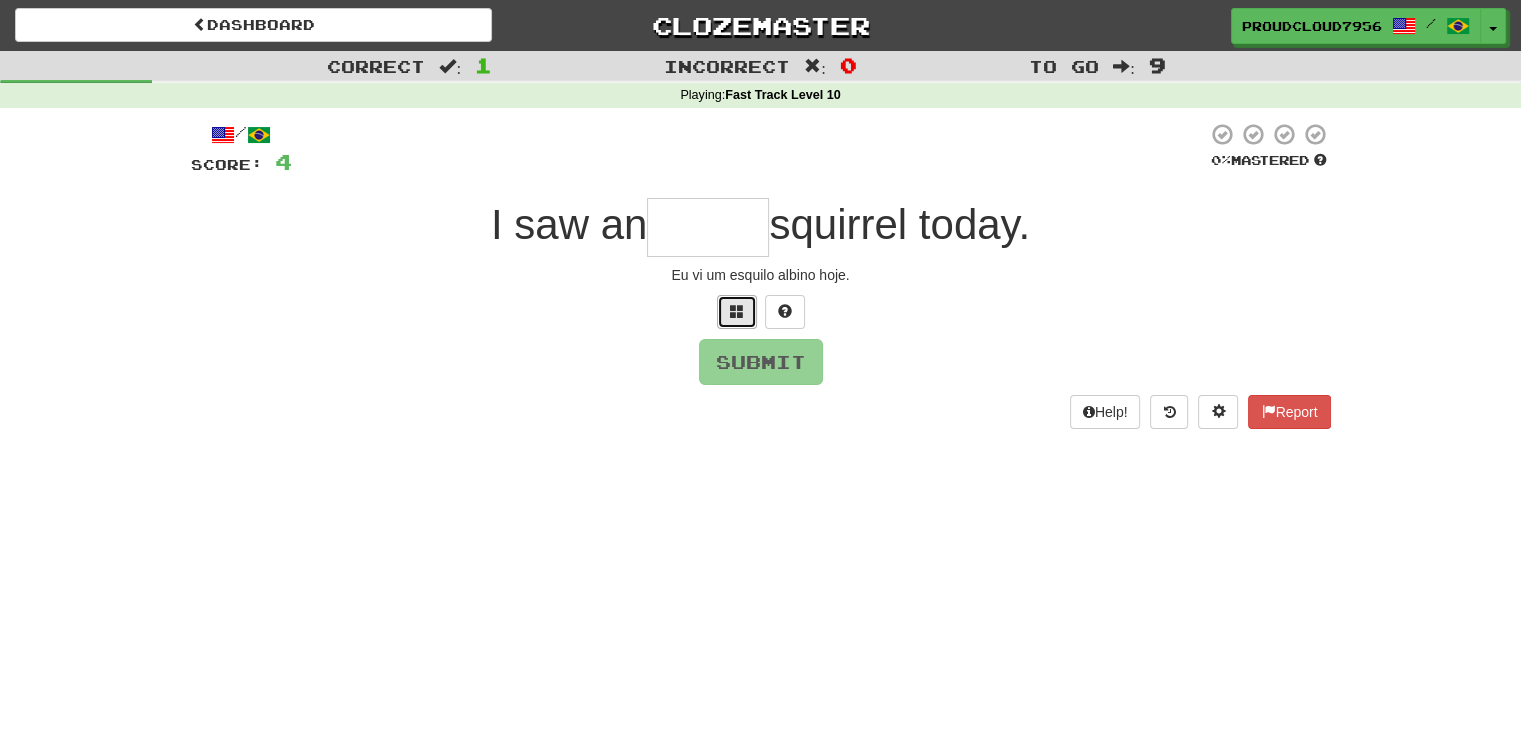 click at bounding box center (737, 312) 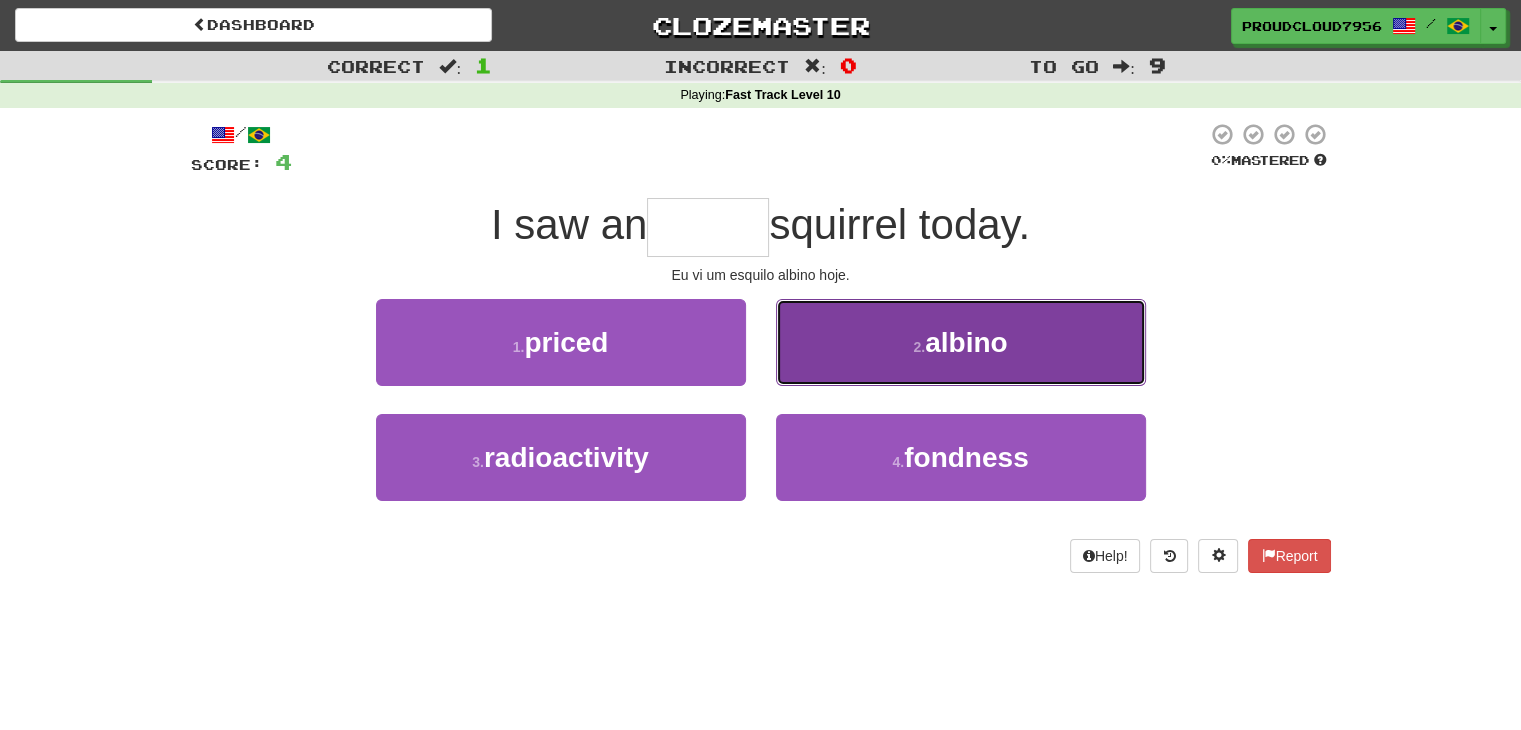 click on "2 .  albino" at bounding box center (961, 342) 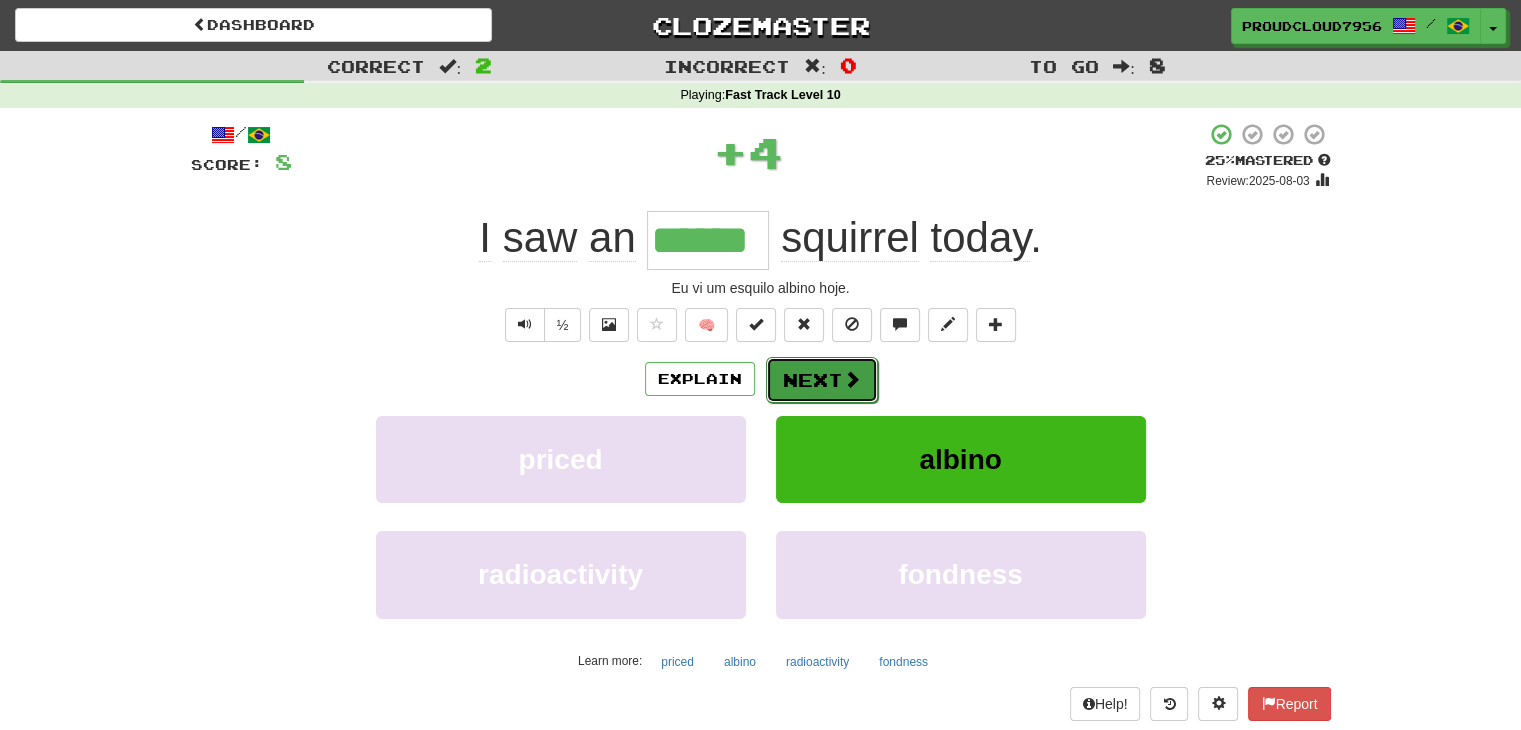 click on "Next" at bounding box center (822, 380) 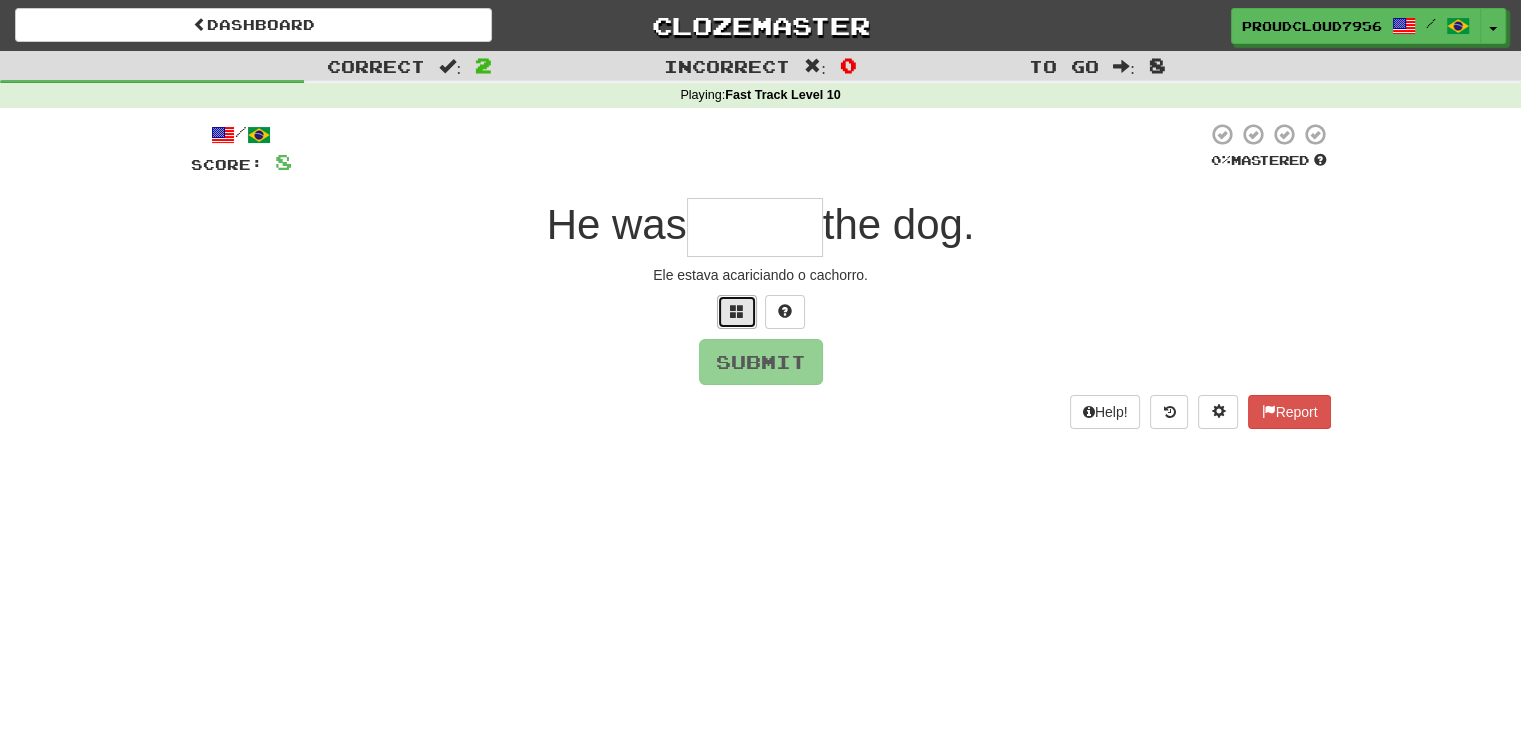 click at bounding box center [737, 312] 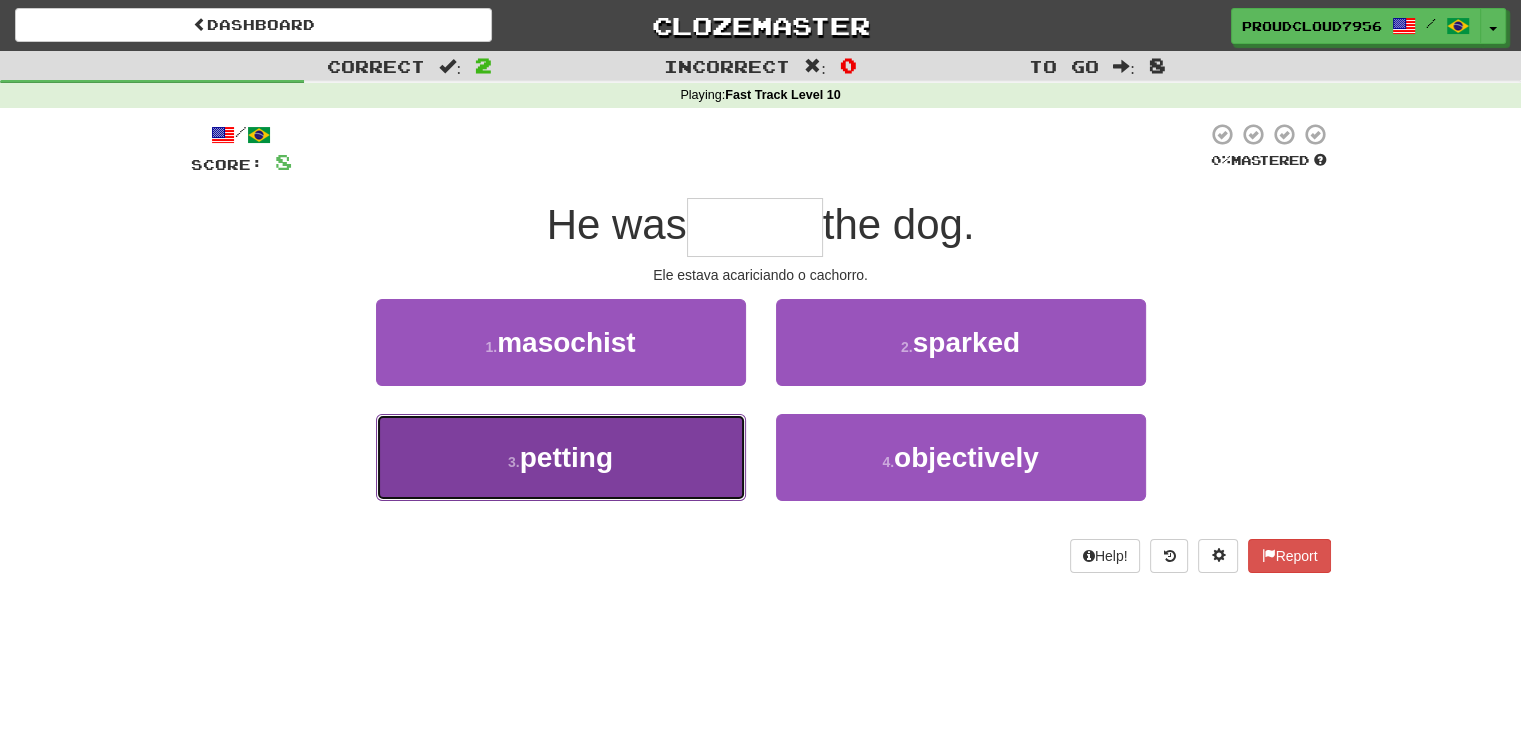 click on "3 .  petting" at bounding box center (561, 457) 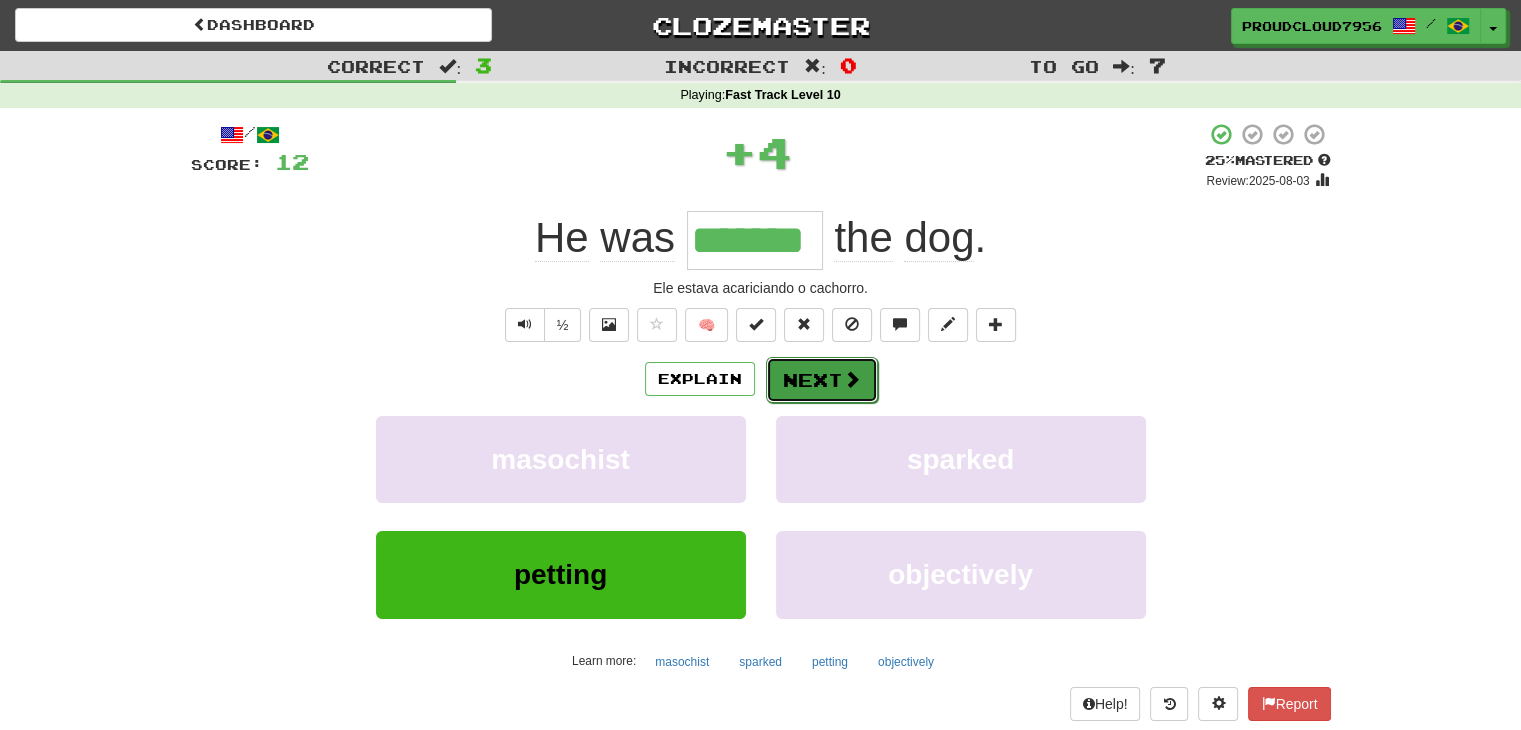 click on "Next" at bounding box center (822, 380) 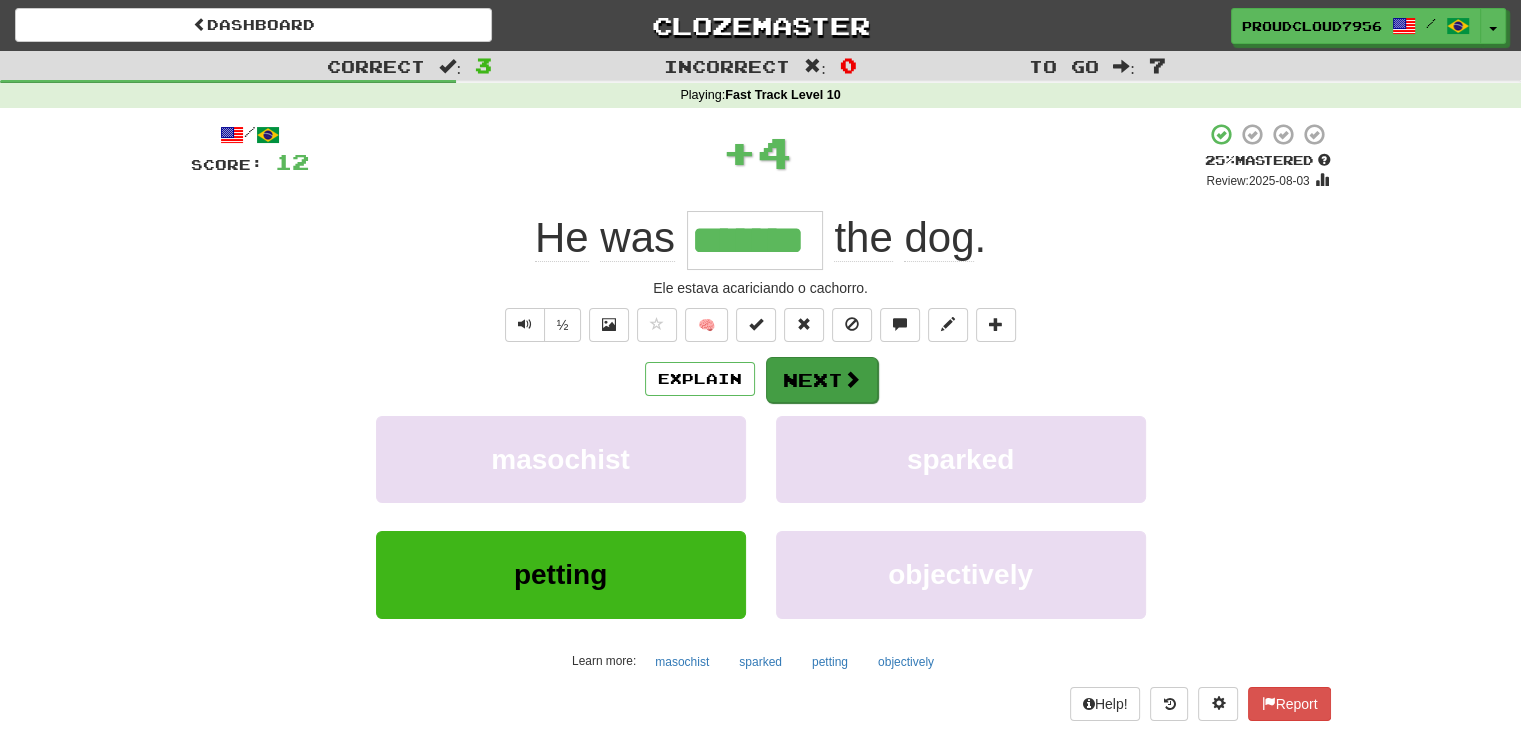 type 